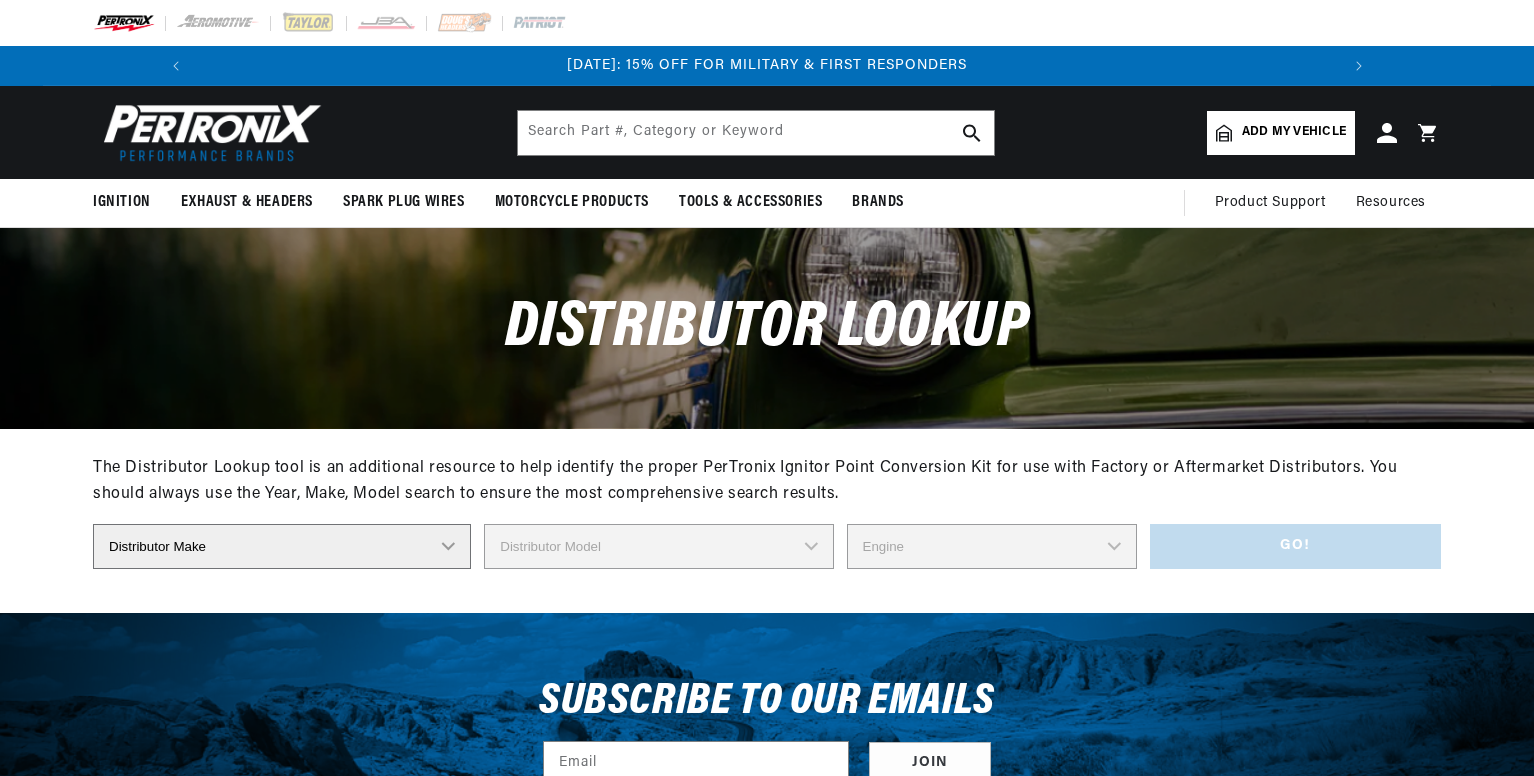 scroll, scrollTop: 0, scrollLeft: 0, axis: both 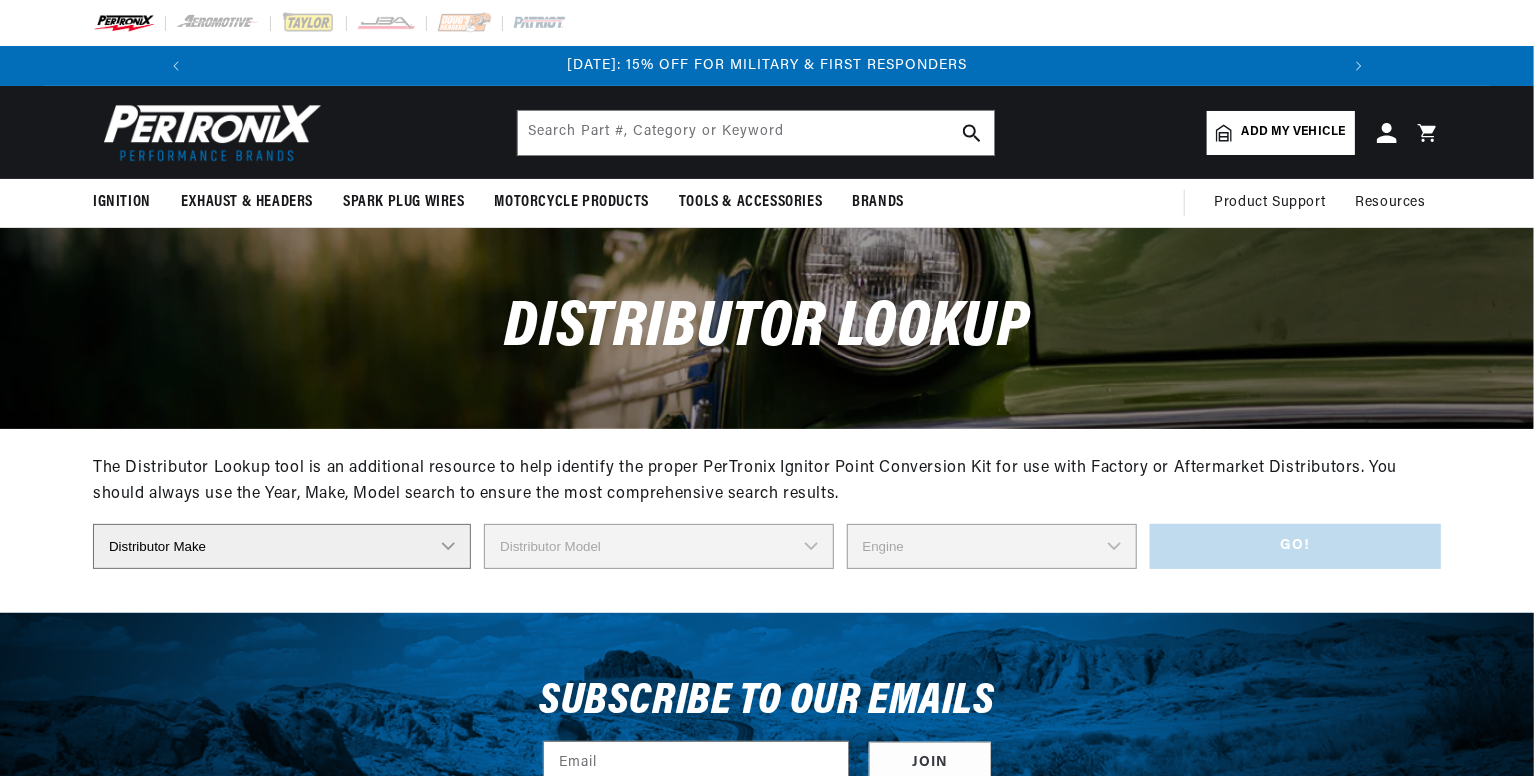 drag, startPoint x: 0, startPoint y: 0, endPoint x: 327, endPoint y: 546, distance: 636.43146 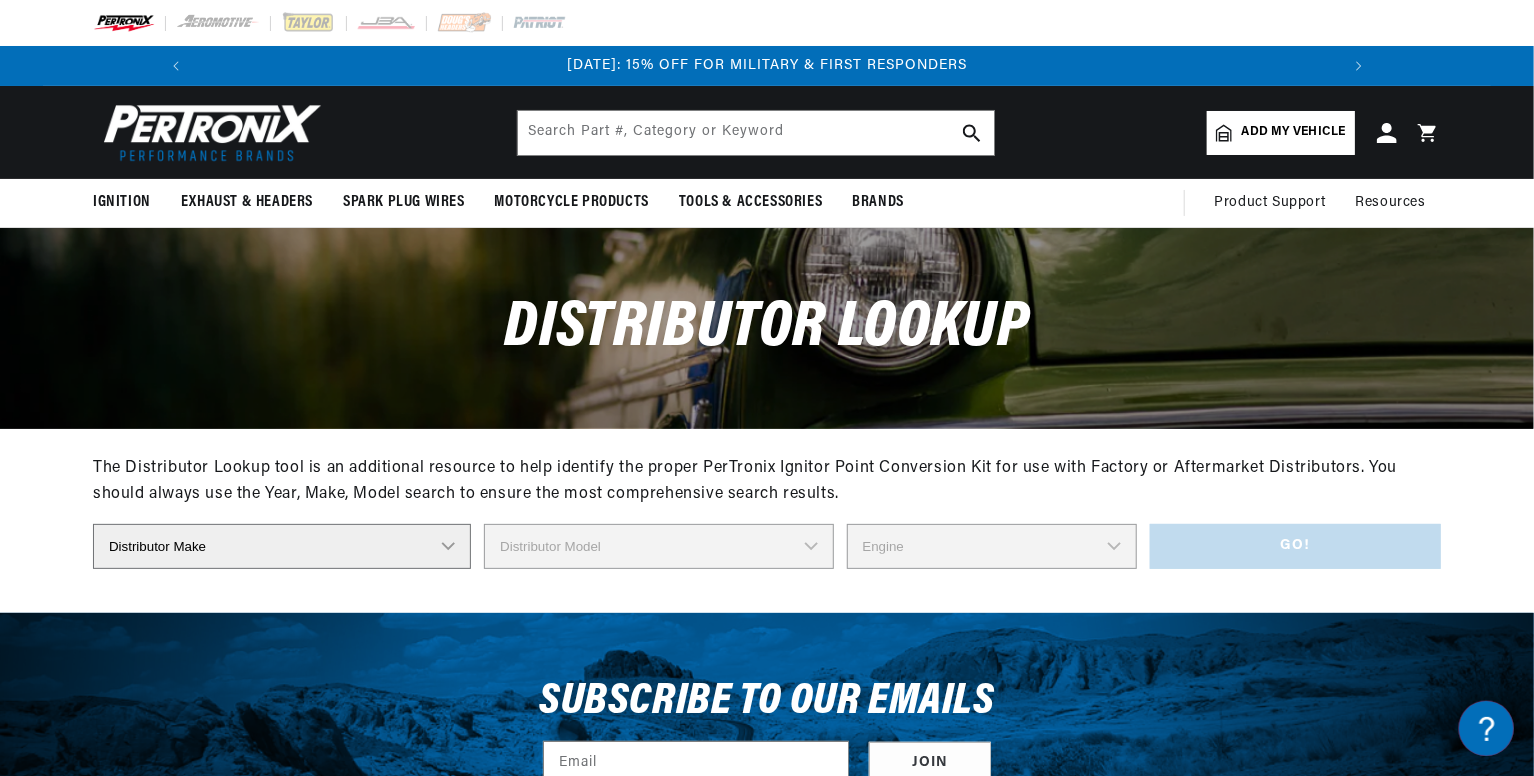 scroll, scrollTop: 0, scrollLeft: 0, axis: both 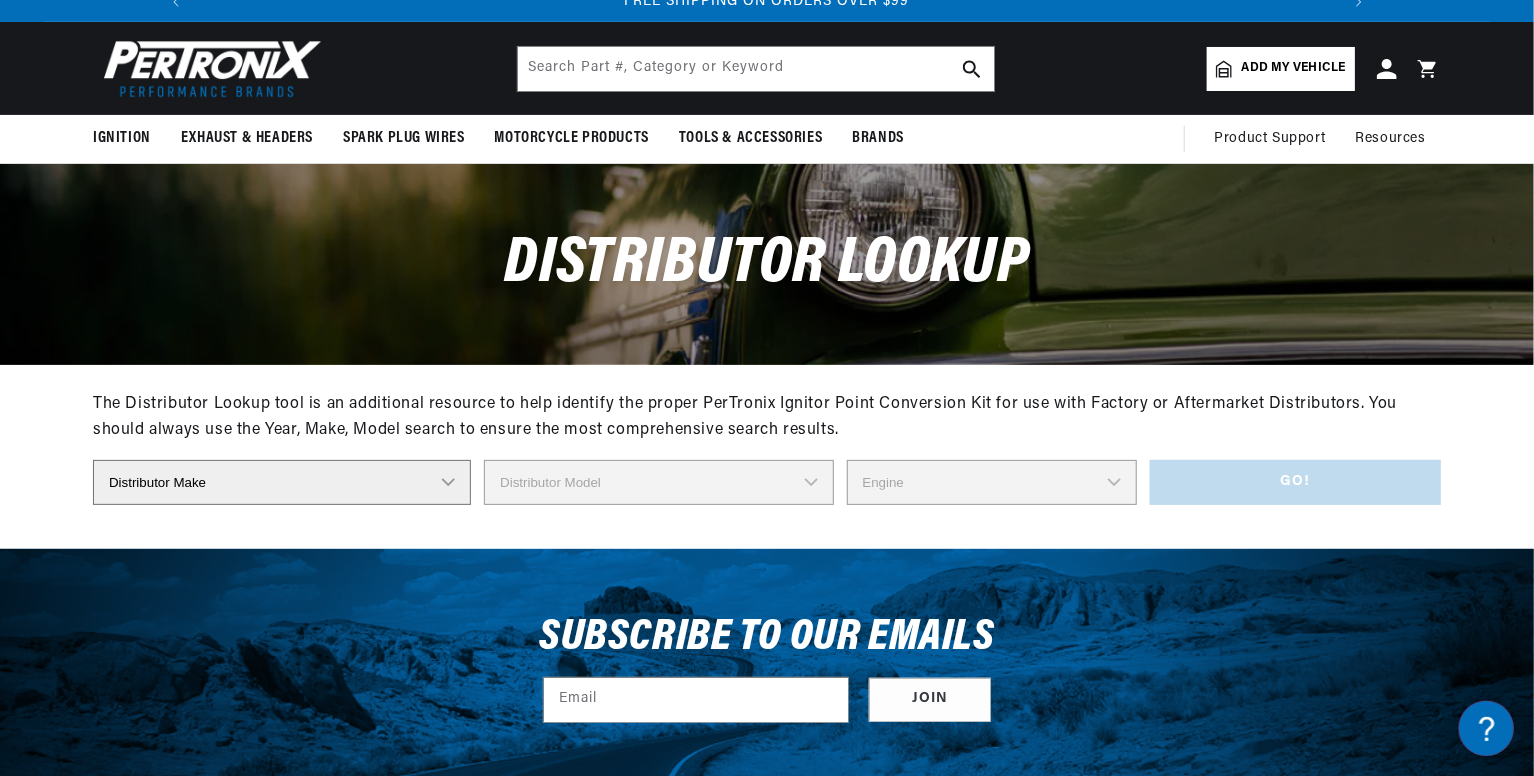 click on "Distributor Make
Accel Aldon Autolite Bosch Century Chrysler Clark Colt Continental Delco Ducellier Ford Hitachi Holley IHC Lucas Mallory Marelli Mazda Mercruiser Mitsubishi Nippondenso North Eastern Electric Perkins Prestolite SEV Sev Marchal Waukesha Wico Wisconsin" at bounding box center [282, 482] 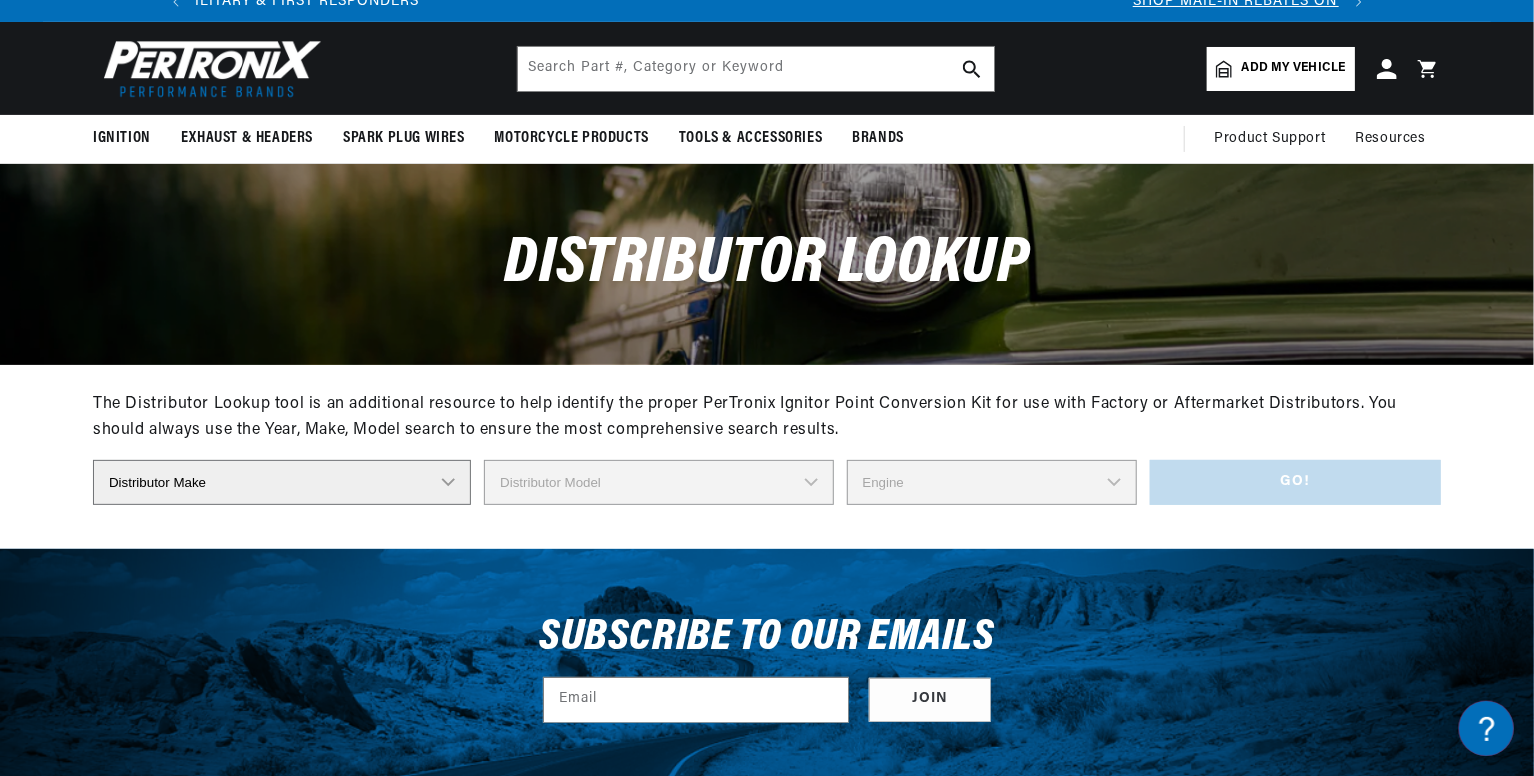 scroll, scrollTop: 0, scrollLeft: 0, axis: both 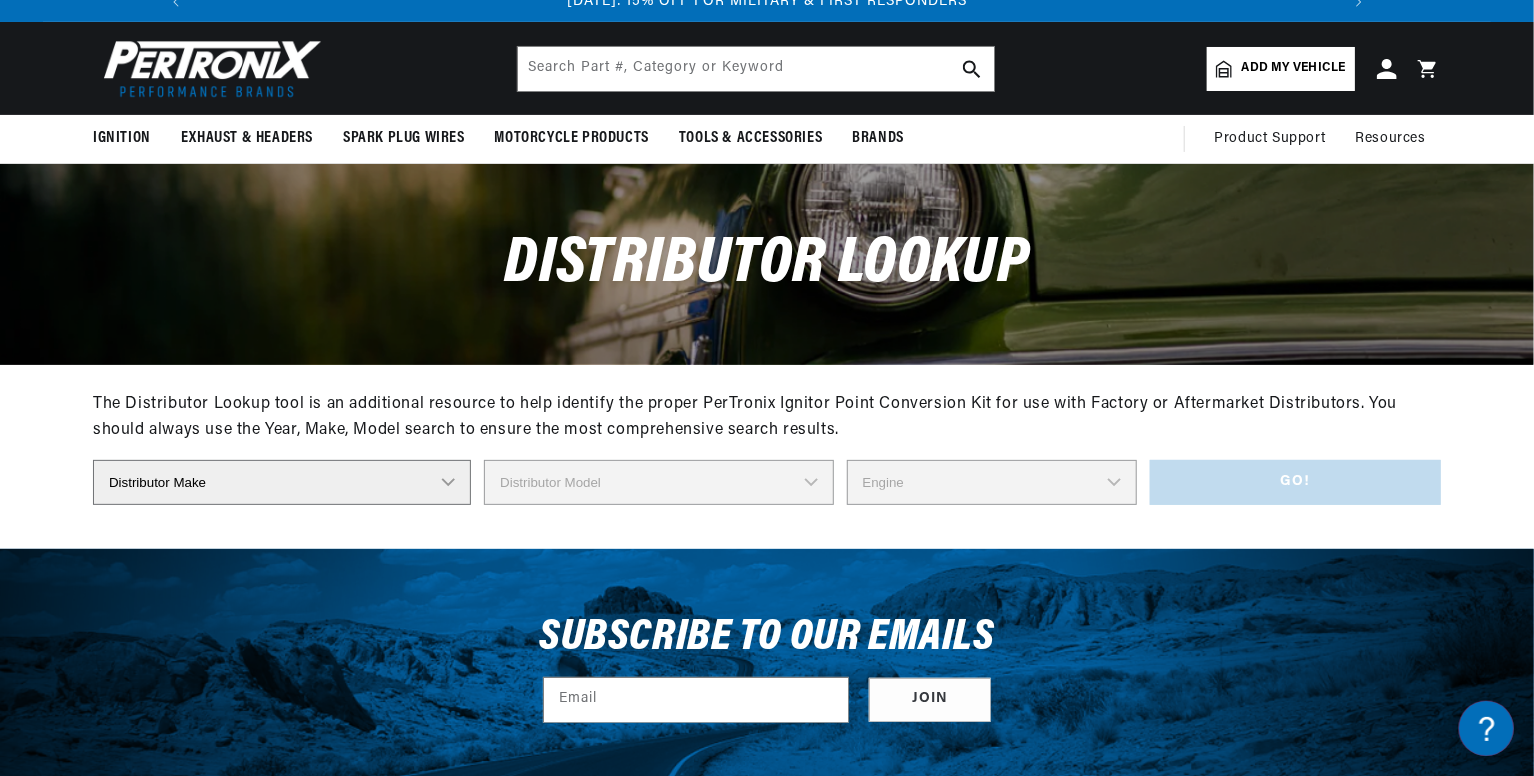click on "Distributor Make
Accel Aldon Autolite Bosch Century Chrysler Clark Colt Continental Delco Ducellier Ford Hitachi Holley IHC Lucas Mallory Marelli Mazda Mercruiser Mitsubishi Nippondenso North Eastern Electric Perkins Prestolite SEV Sev Marchal Waukesha Wico Wisconsin" at bounding box center (282, 482) 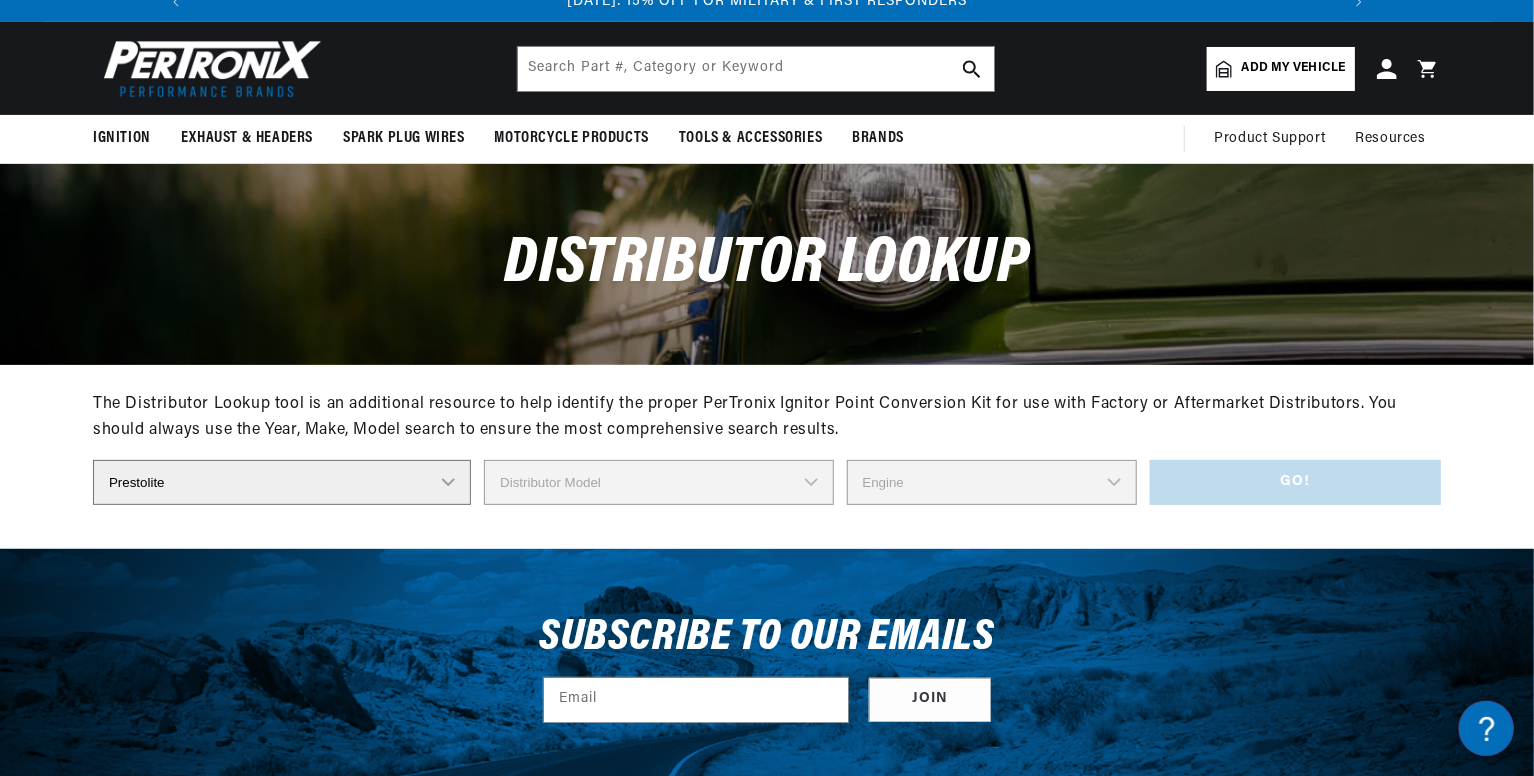 click on "Distributor Make
Accel Aldon Autolite Bosch Century Chrysler Clark Colt Continental Delco Ducellier Ford Hitachi Holley IHC Lucas Mallory Marelli Mazda Mercruiser Mitsubishi Nippondenso North Eastern Electric Perkins Prestolite SEV Sev Marchal Waukesha Wico Wisconsin" at bounding box center (282, 482) 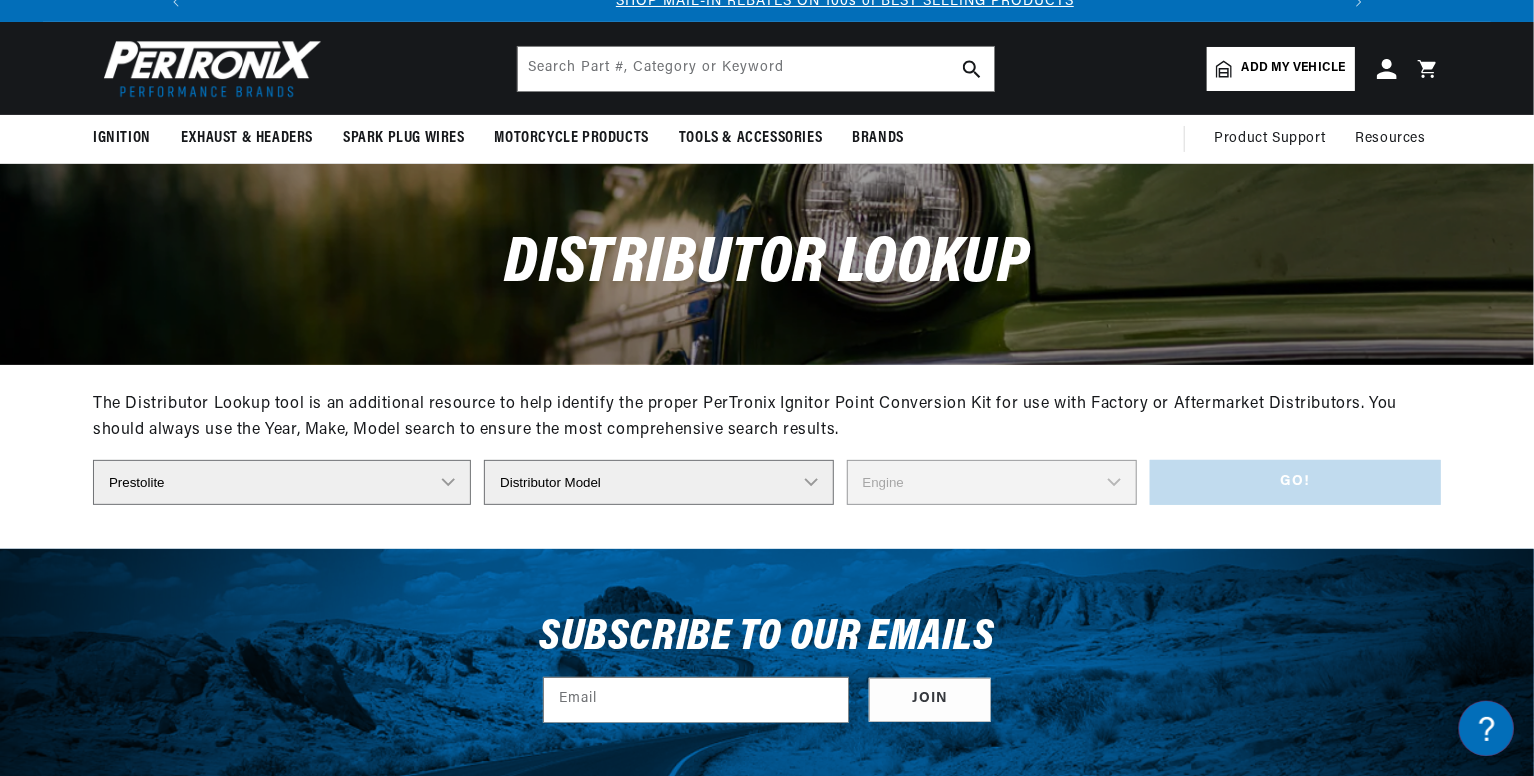 click on "Distributor Model
980902 981080 982320 107298 C91 491348-C91 IAD-4008 IAD-4012 IAD-4012A IAD-4018 IAD-4023A IAD-4025 IAD-4025A IAD-4027 IAD-4028A IAD-4029 IAD-4029A IAD-4029A-1 IAD-4033 IAD-4033A IAD-4034 IAD-4037 IAD-4038 IAD-4039-1 IAD-4040 IAD-4040-1 IAD-4043 IAD-4043A IAD-4101 IAD-4105-1M IAD-4108-1M IAD-411 4M IAD-4113M IAD-4114 1M IAD-4159A IAD-4201 IAD-4201-1 IAD-4203-1 IAD-4204A IAD-4204B IAD-4206 IAD-6001 IAD-6001-1B IAD-6001-2D IAD-6001-2F IAD-6001-2R IAD-6001-2RC IAD-6001-2RL IAD-6001C IAD-6001D IAD-6001E IAD-6001G IAD-6002 IAD-6002-1A IAD-6002-1C IAD-6002-1D IAD-6002-1E IAD-6002-1F IAD-6002-1G IAD-6002-1K IAD-6003 IAD-6003-1A IAD-6003-1B IAD-6003-2A IAD-6003-2F IAD-6003-2H IAD-6003-2J IAD-6003-2K IAD-6003B IAD-6004 IAD-6004-1 IAD-6004-1B IAD-6004-1C IAD-6004-1D IAD-6004-1E IAD-6004-1G IAD-6004-1H IAD-6004-2A IAD-6004-2C IAD-6004-2D IAD-6004-2E IAD-6004-2F IAD-6004-2H IAD-6004-2N IAD-6004-2P IAD-6004-2R IAD-6004A IAD-6006-1 IAD-6009-2A IAD-6010-1 IAD-6011-1A IAD-6012 IAD-6013" at bounding box center [658, 482] 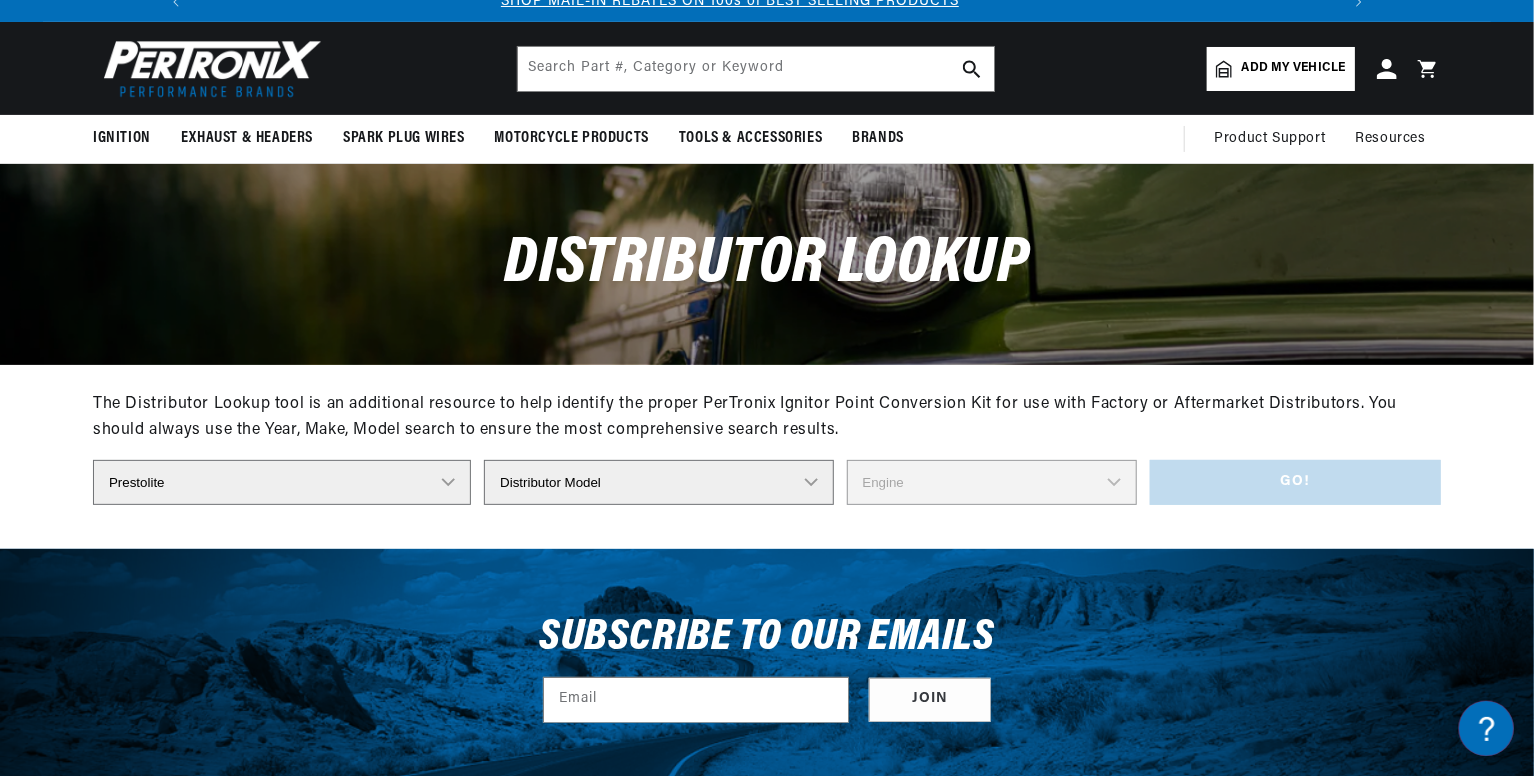 click on "Distributor Model
980902 981080 982320 107298 C91 491348-C91 IAD-4008 IAD-4012 IAD-4012A IAD-4018 IAD-4023A IAD-4025 IAD-4025A IAD-4027 IAD-4028A IAD-4029 IAD-4029A IAD-4029A-1 IAD-4033 IAD-4033A IAD-4034 IAD-4037 IAD-4038 IAD-4039-1 IAD-4040 IAD-4040-1 IAD-4043 IAD-4043A IAD-4101 IAD-4105-1M IAD-4108-1M IAD-411 4M IAD-4113M IAD-4114 1M IAD-4159A IAD-4201 IAD-4201-1 IAD-4203-1 IAD-4204A IAD-4204B IAD-4206 IAD-6001 IAD-6001-1B IAD-6001-2D IAD-6001-2F IAD-6001-2R IAD-6001-2RC IAD-6001-2RL IAD-6001C IAD-6001D IAD-6001E IAD-6001G IAD-6002 IAD-6002-1A IAD-6002-1C IAD-6002-1D IAD-6002-1E IAD-6002-1F IAD-6002-1G IAD-6002-1K IAD-6003 IAD-6003-1A IAD-6003-1B IAD-6003-2A IAD-6003-2F IAD-6003-2H IAD-6003-2J IAD-6003-2K IAD-6003B IAD-6004 IAD-6004-1 IAD-6004-1B IAD-6004-1C IAD-6004-1D IAD-6004-1E IAD-6004-1G IAD-6004-1H IAD-6004-2A IAD-6004-2C IAD-6004-2D IAD-6004-2E IAD-6004-2F IAD-6004-2H IAD-6004-2N IAD-6004-2P IAD-6004-2R IAD-6004A IAD-6006-1 IAD-6009-2A IAD-6010-1 IAD-6011-1A IAD-6012 IAD-6013" at bounding box center (658, 482) 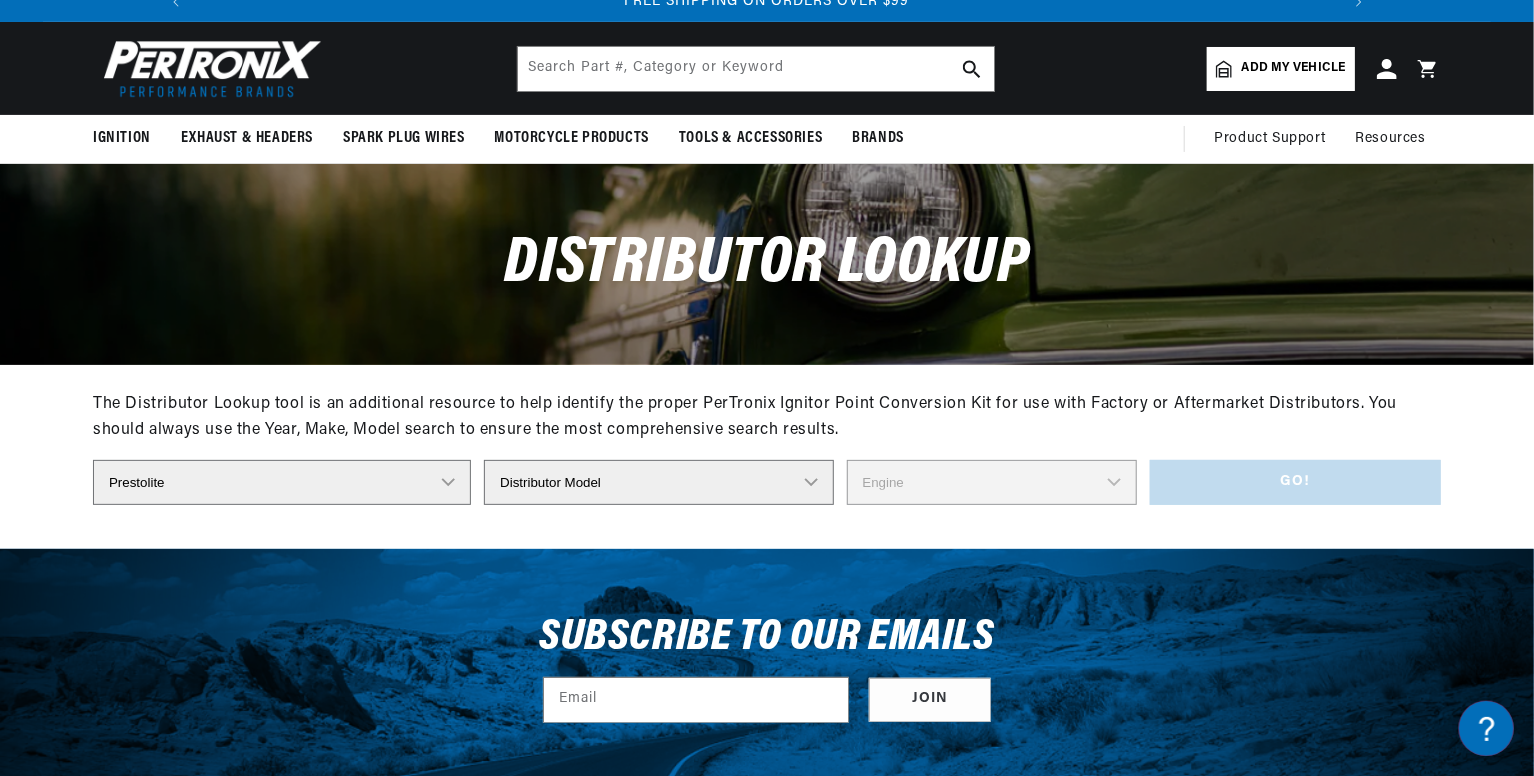 scroll, scrollTop: 0, scrollLeft: 2362, axis: horizontal 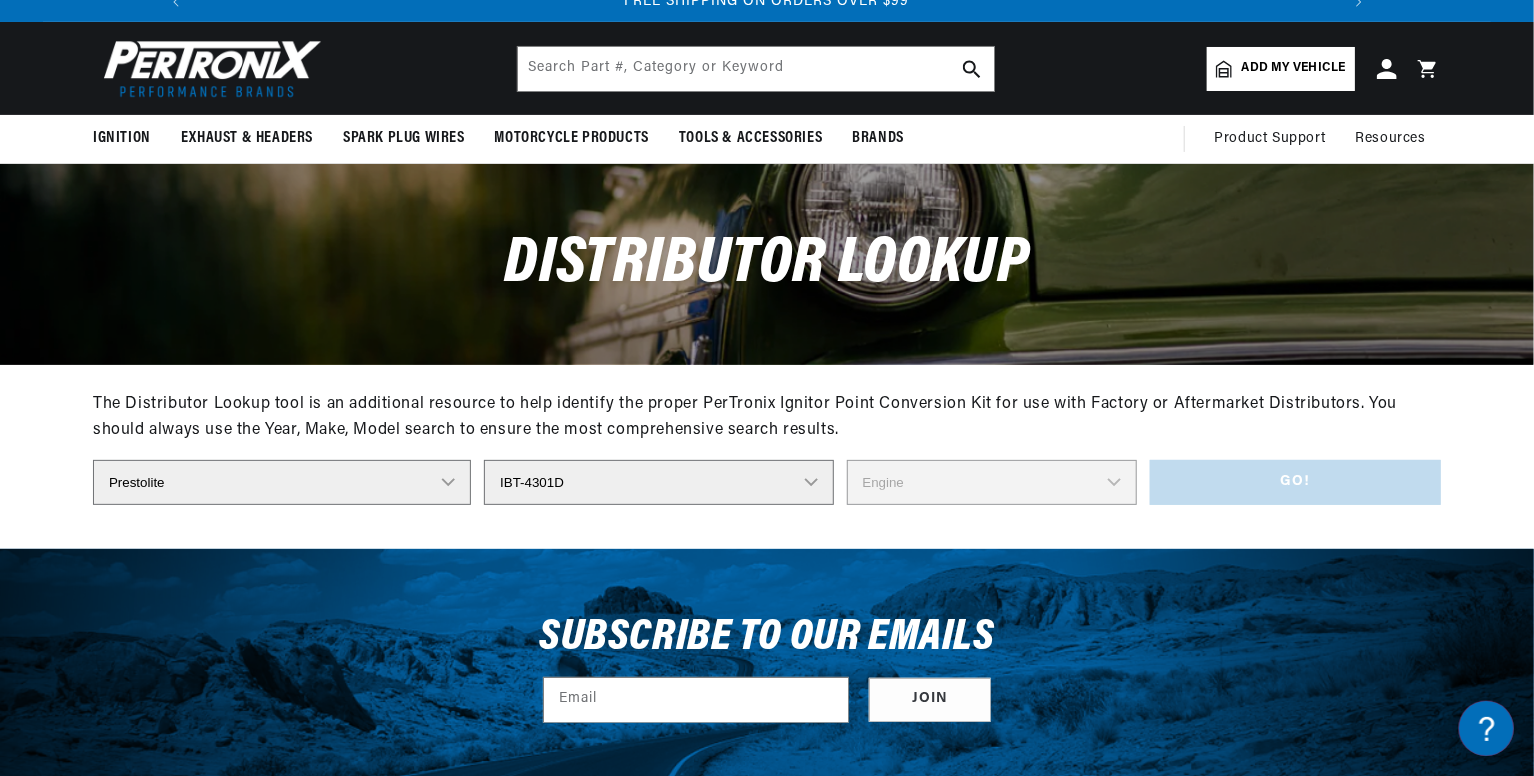 click on "Distributor Model
980902 981080 982320 107298 C91 491348-C91 IAD-4008 IAD-4012 IAD-4012A IAD-4018 IAD-4023A IAD-4025 IAD-4025A IAD-4027 IAD-4028A IAD-4029 IAD-4029A IAD-4029A-1 IAD-4033 IAD-4033A IAD-4034 IAD-4037 IAD-4038 IAD-4039-1 IAD-4040 IAD-4040-1 IAD-4043 IAD-4043A IAD-4101 IAD-4105-1M IAD-4108-1M IAD-411 4M IAD-4113M IAD-4114 1M IAD-4159A IAD-4201 IAD-4201-1 IAD-4203-1 IAD-4204A IAD-4204B IAD-4206 IAD-6001 IAD-6001-1B IAD-6001-2D IAD-6001-2F IAD-6001-2R IAD-6001-2RC IAD-6001-2RL IAD-6001C IAD-6001D IAD-6001E IAD-6001G IAD-6002 IAD-6002-1A IAD-6002-1C IAD-6002-1D IAD-6002-1E IAD-6002-1F IAD-6002-1G IAD-6002-1K IAD-6003 IAD-6003-1A IAD-6003-1B IAD-6003-2A IAD-6003-2F IAD-6003-2H IAD-6003-2J IAD-6003-2K IAD-6003B IAD-6004 IAD-6004-1 IAD-6004-1B IAD-6004-1C IAD-6004-1D IAD-6004-1E IAD-6004-1G IAD-6004-1H IAD-6004-2A IAD-6004-2C IAD-6004-2D IAD-6004-2E IAD-6004-2F IAD-6004-2H IAD-6004-2N IAD-6004-2P IAD-6004-2R IAD-6004A IAD-6006-1 IAD-6009-2A IAD-6010-1 IAD-6011-1A IAD-6012 IAD-6013" at bounding box center [658, 482] 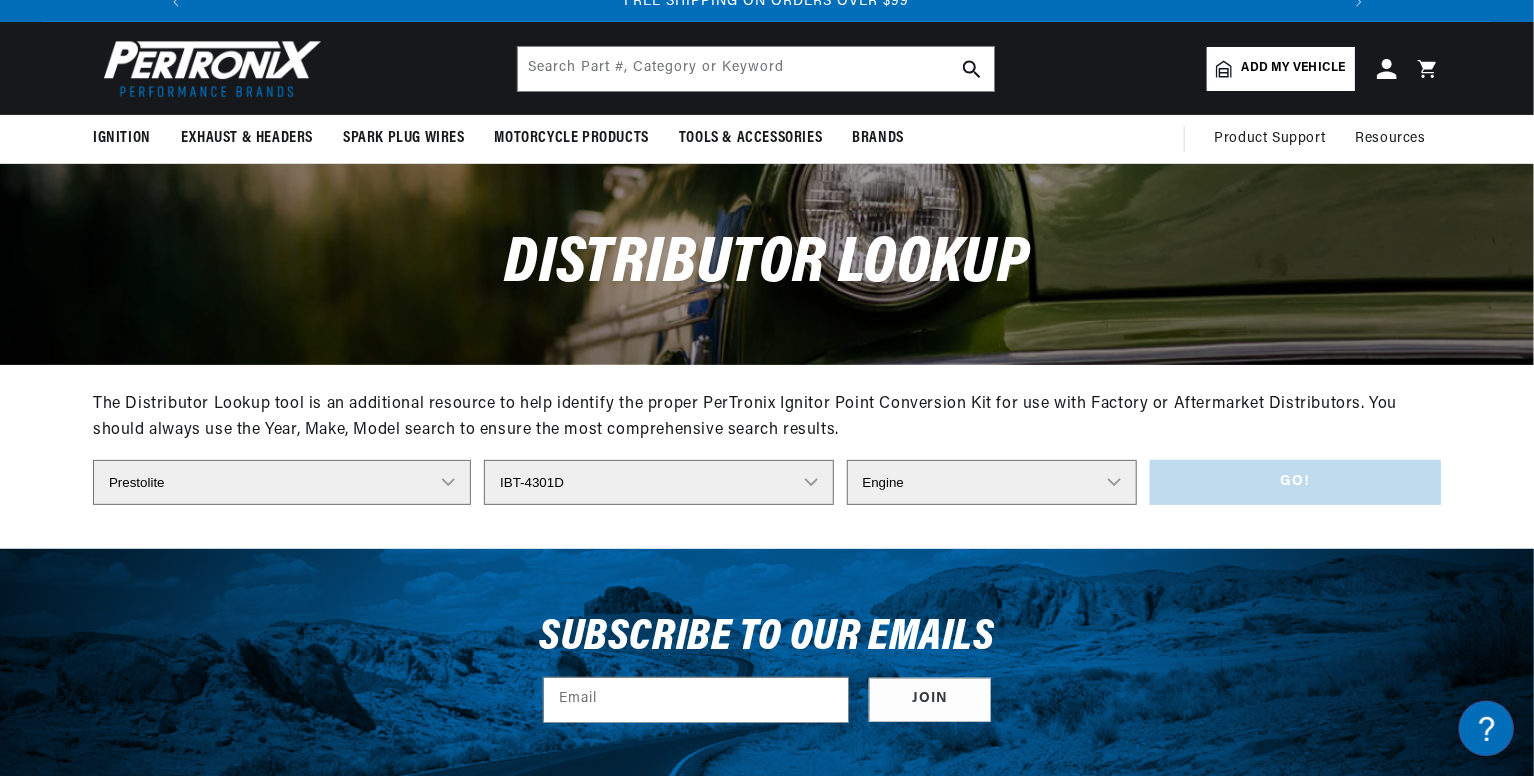 click on "Engine
3" at bounding box center [992, 482] 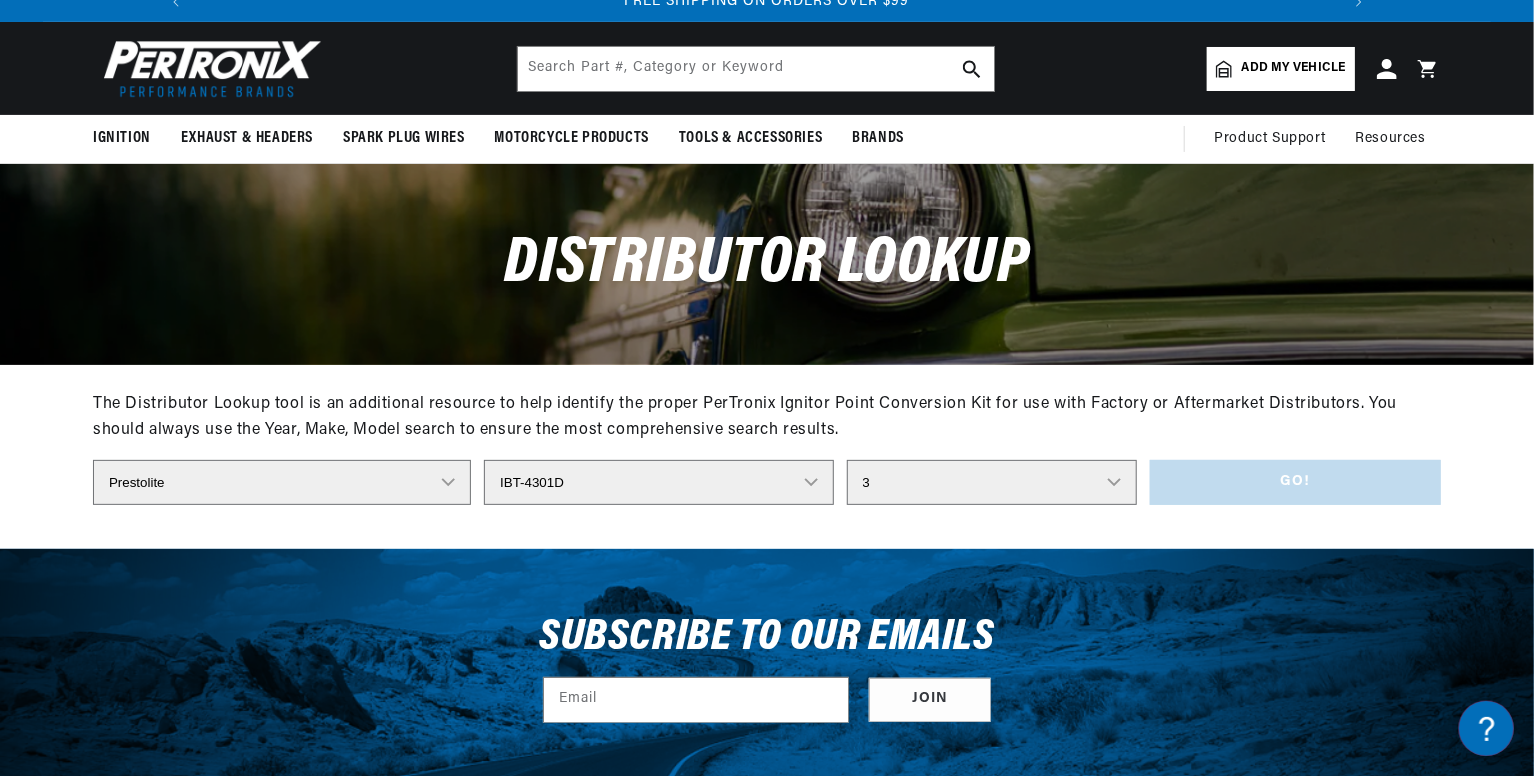 click on "Engine
3" at bounding box center (992, 482) 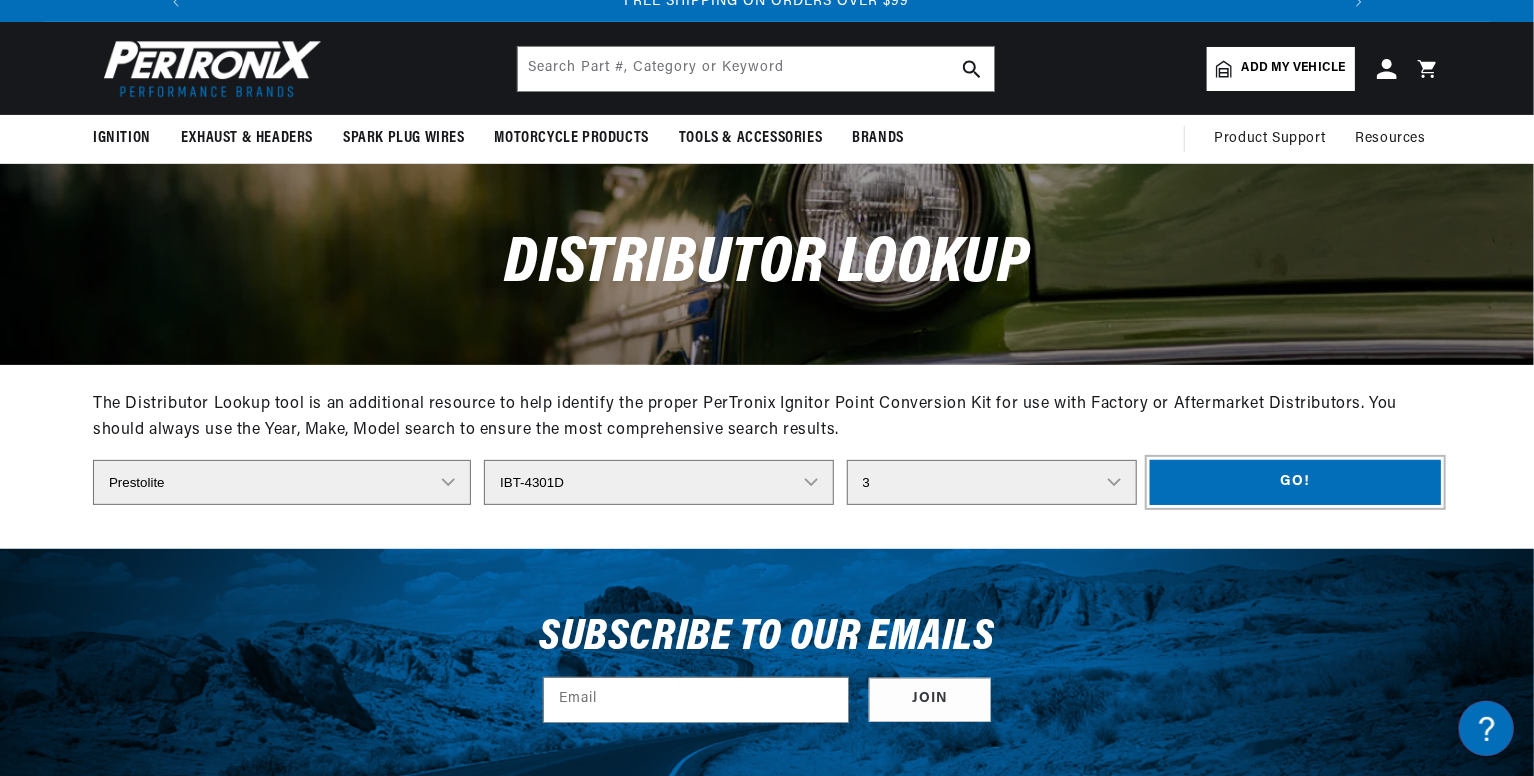 click on "Go!" at bounding box center [1295, 482] 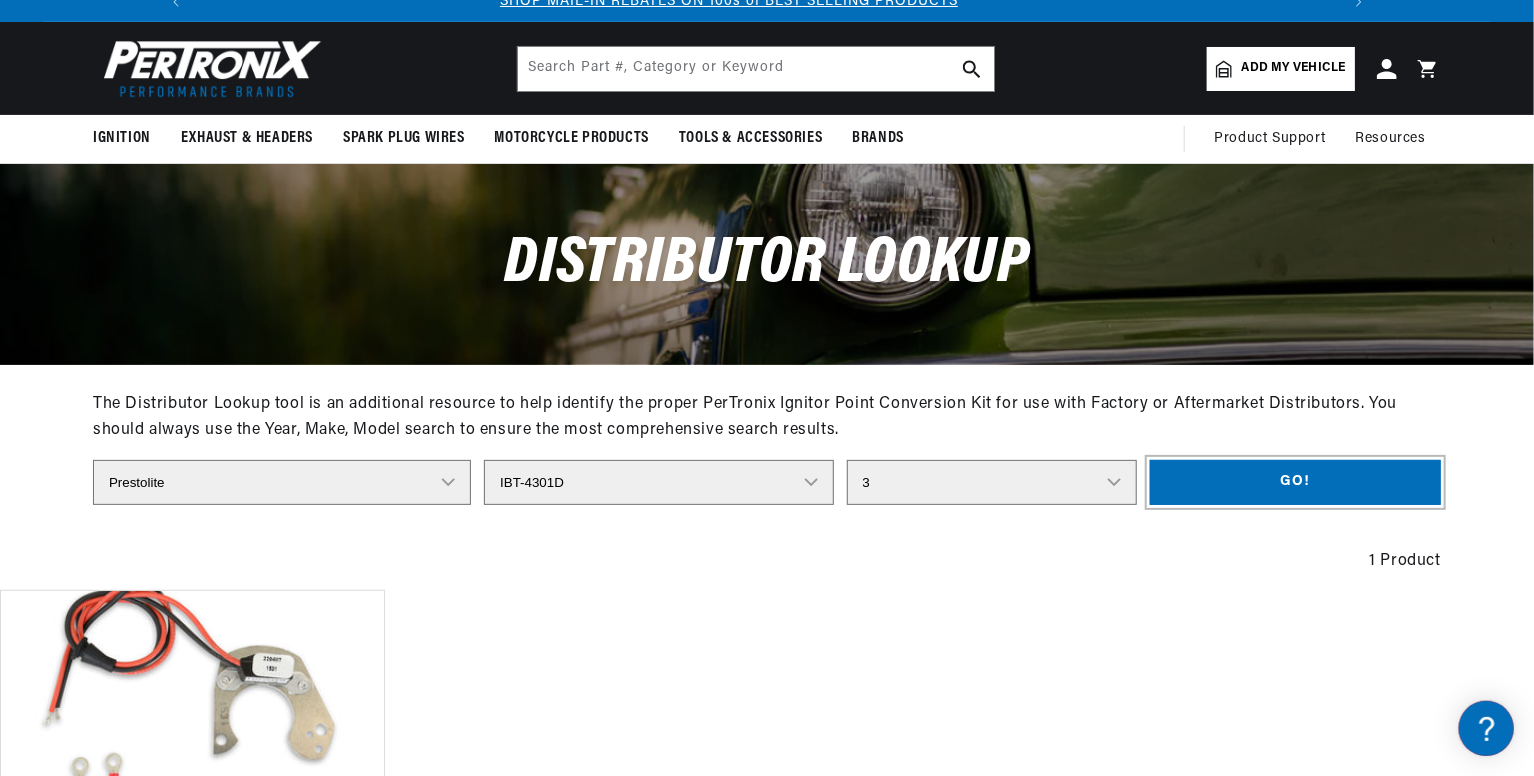 scroll, scrollTop: 0, scrollLeft: 133, axis: horizontal 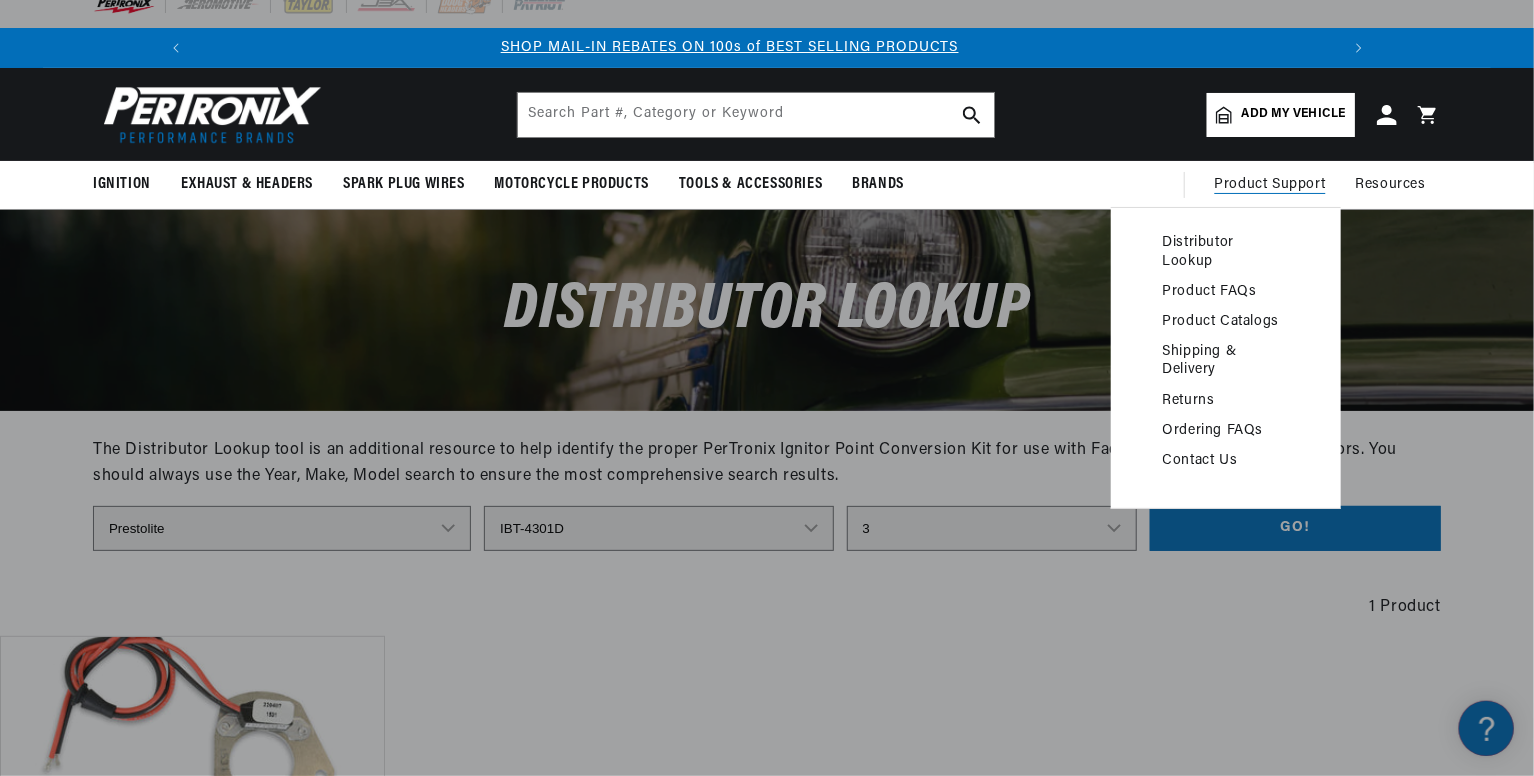 click on "Product FAQs" at bounding box center (1226, 292) 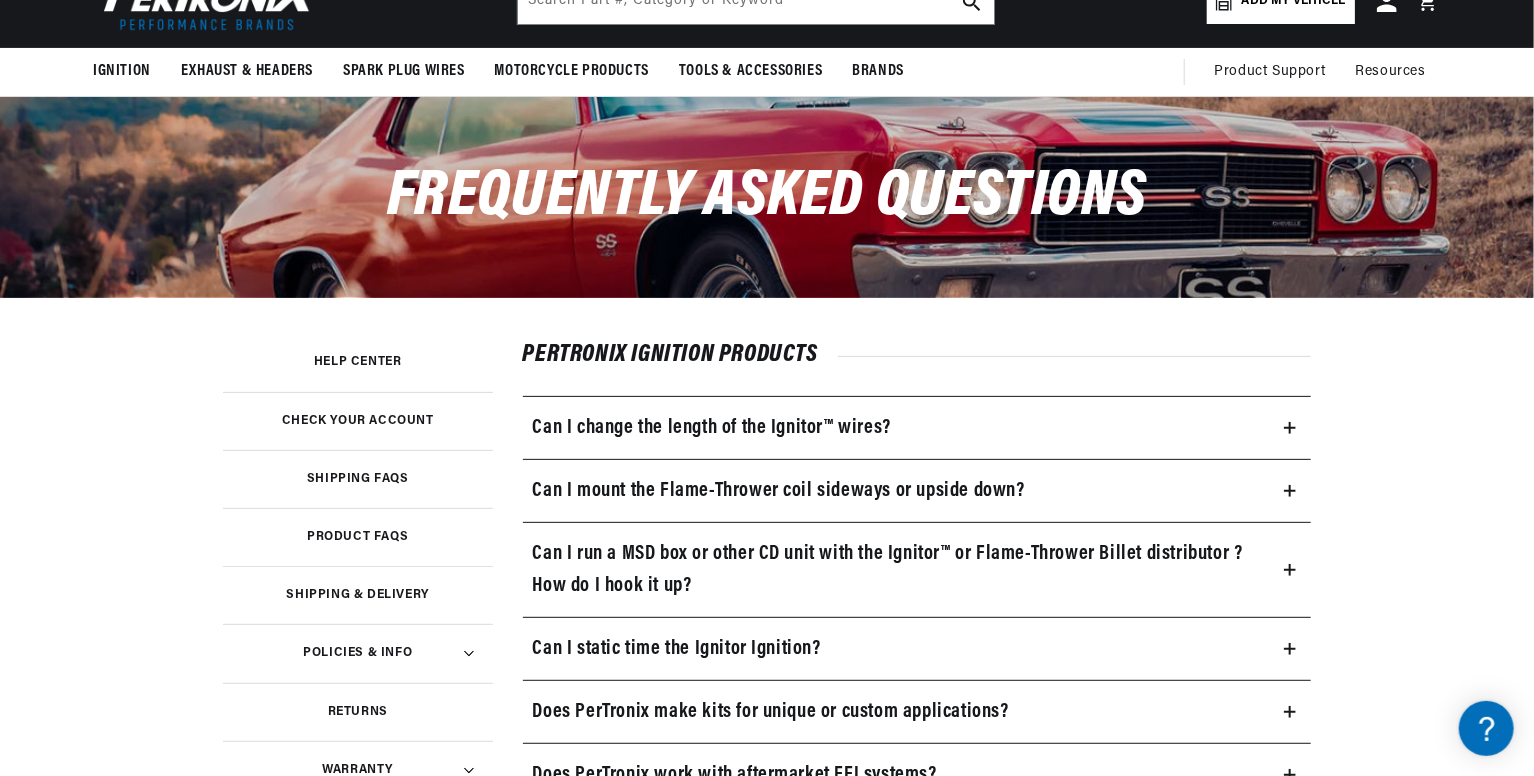 scroll, scrollTop: 186, scrollLeft: 0, axis: vertical 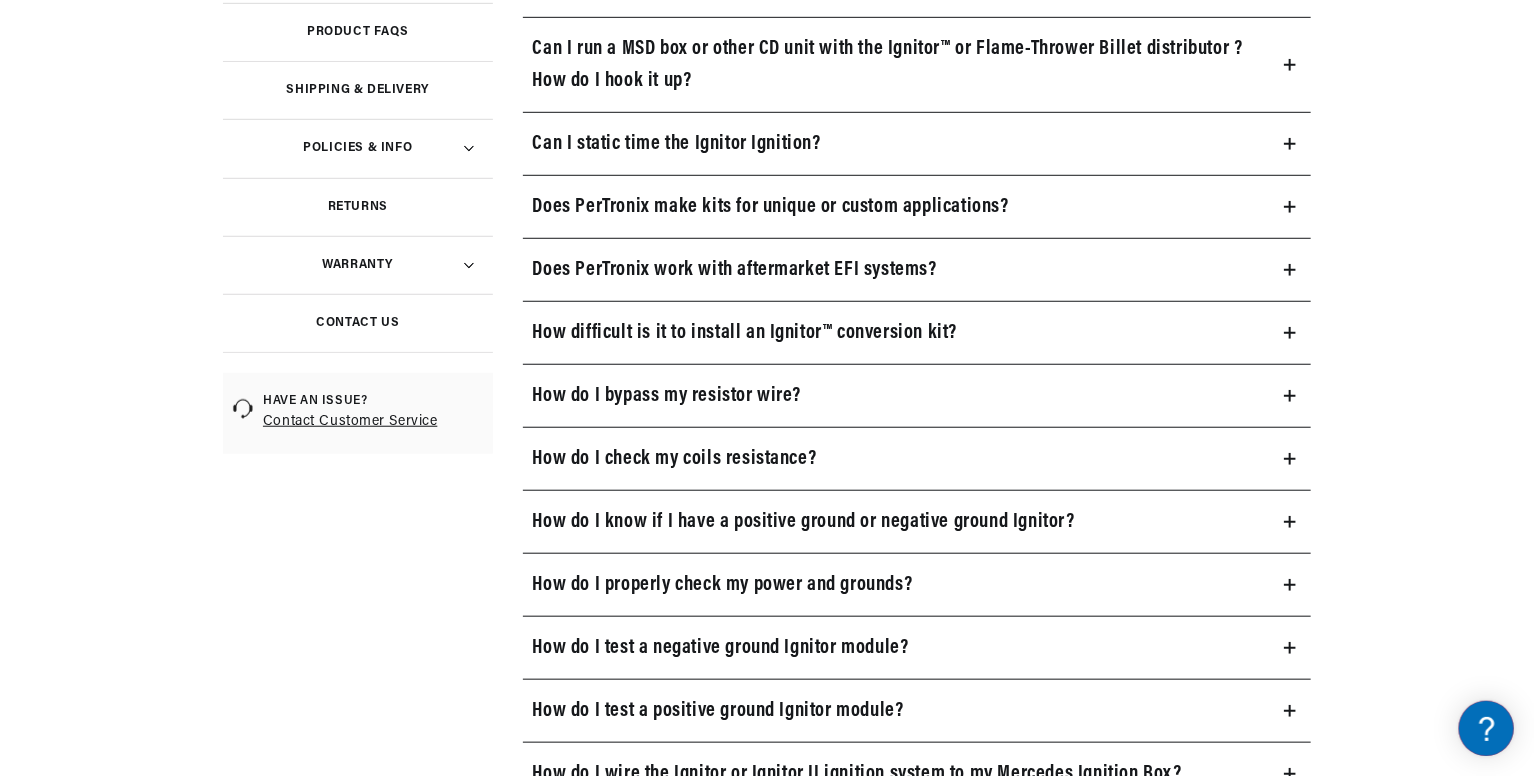 click on "How difficult is it to install an Ignitor™ conversion kit?" at bounding box center (917, 333) 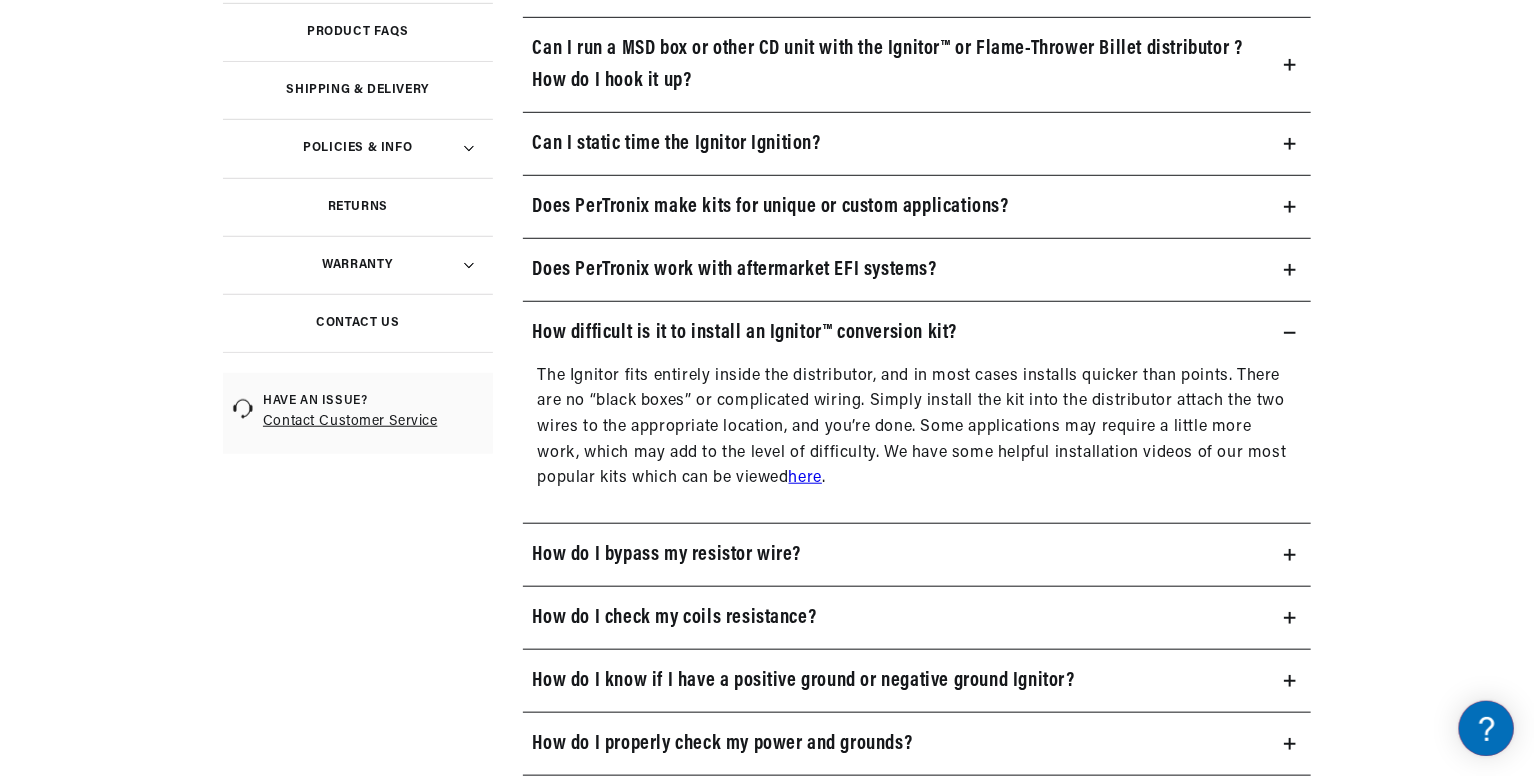scroll, scrollTop: 0, scrollLeft: 1180, axis: horizontal 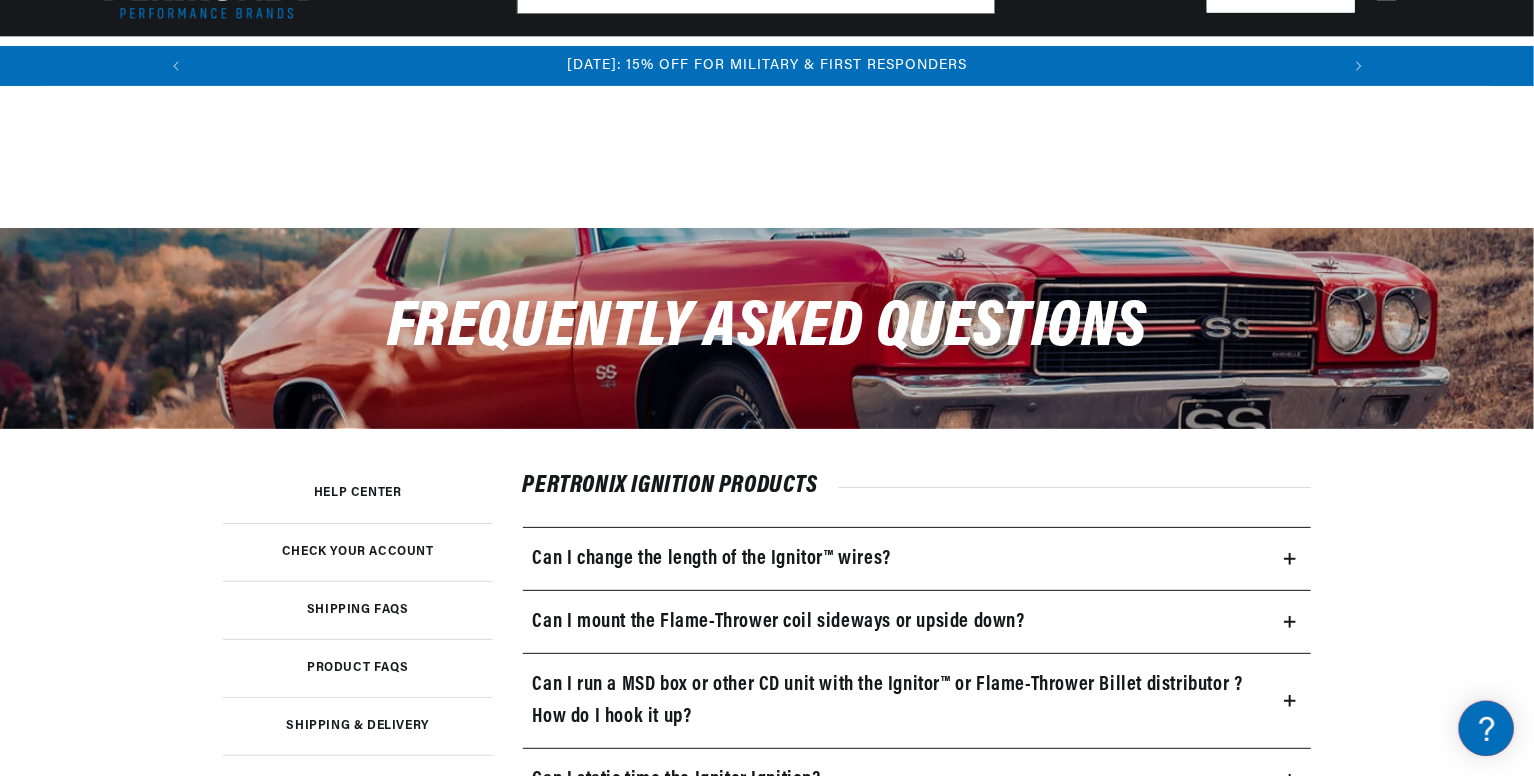 click on "Frequently Asked Questions
Help Center
Check your account
Shipping FAQs
Product FAQs
Shipping & Delivery" at bounding box center [767, 2338] 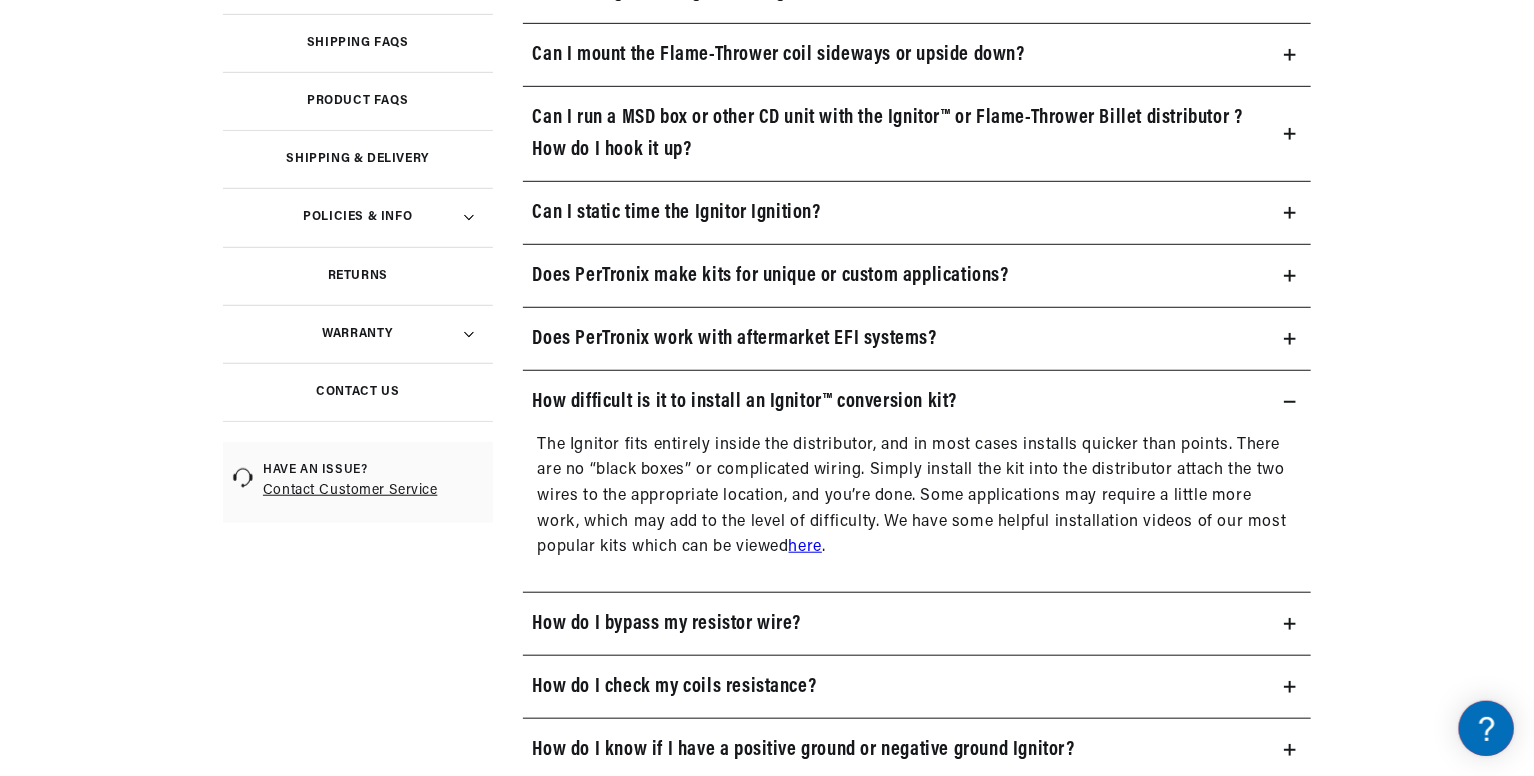 scroll, scrollTop: 0, scrollLeft: 0, axis: both 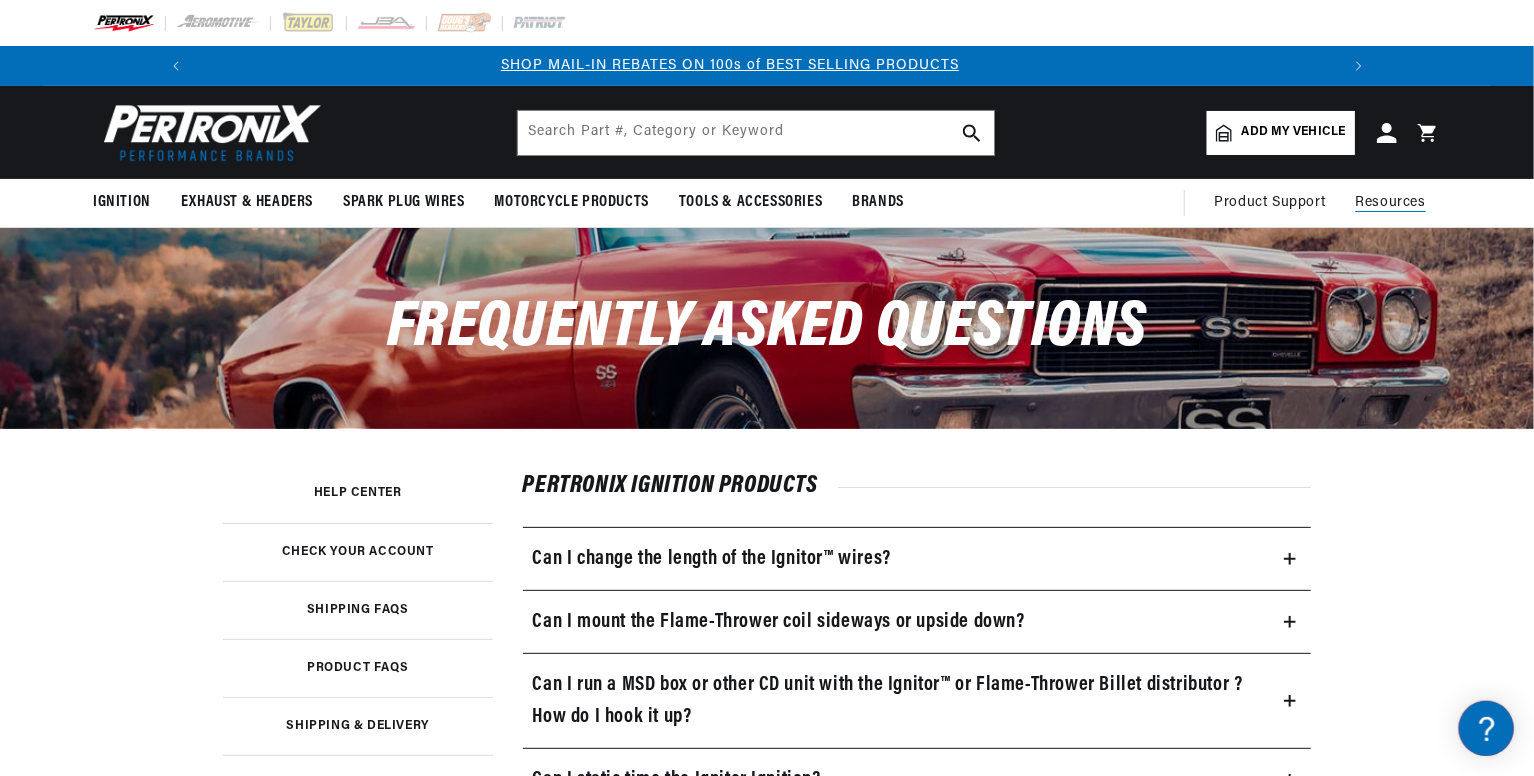 click on "Resources" at bounding box center [1391, 202] 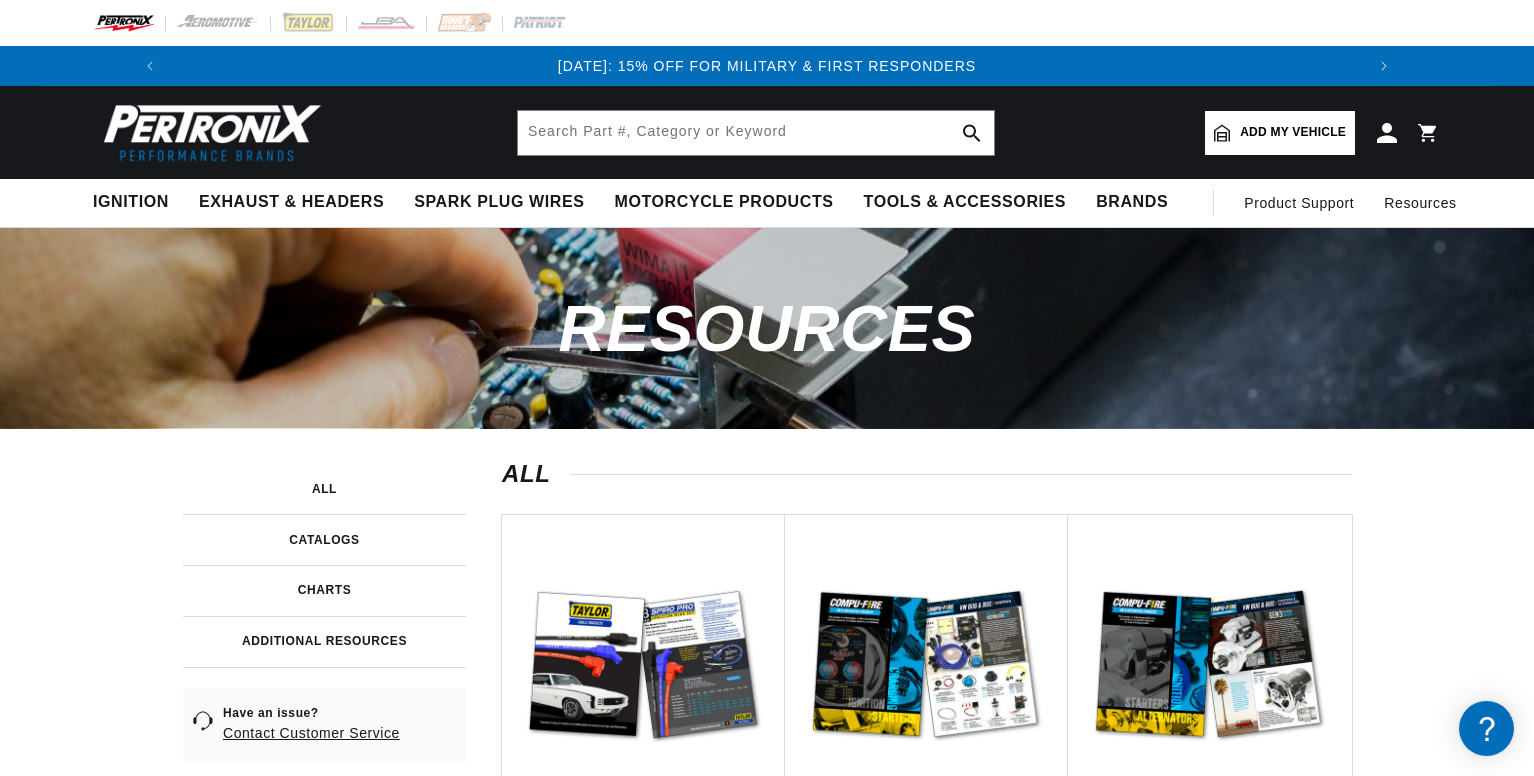 scroll, scrollTop: 0, scrollLeft: 0, axis: both 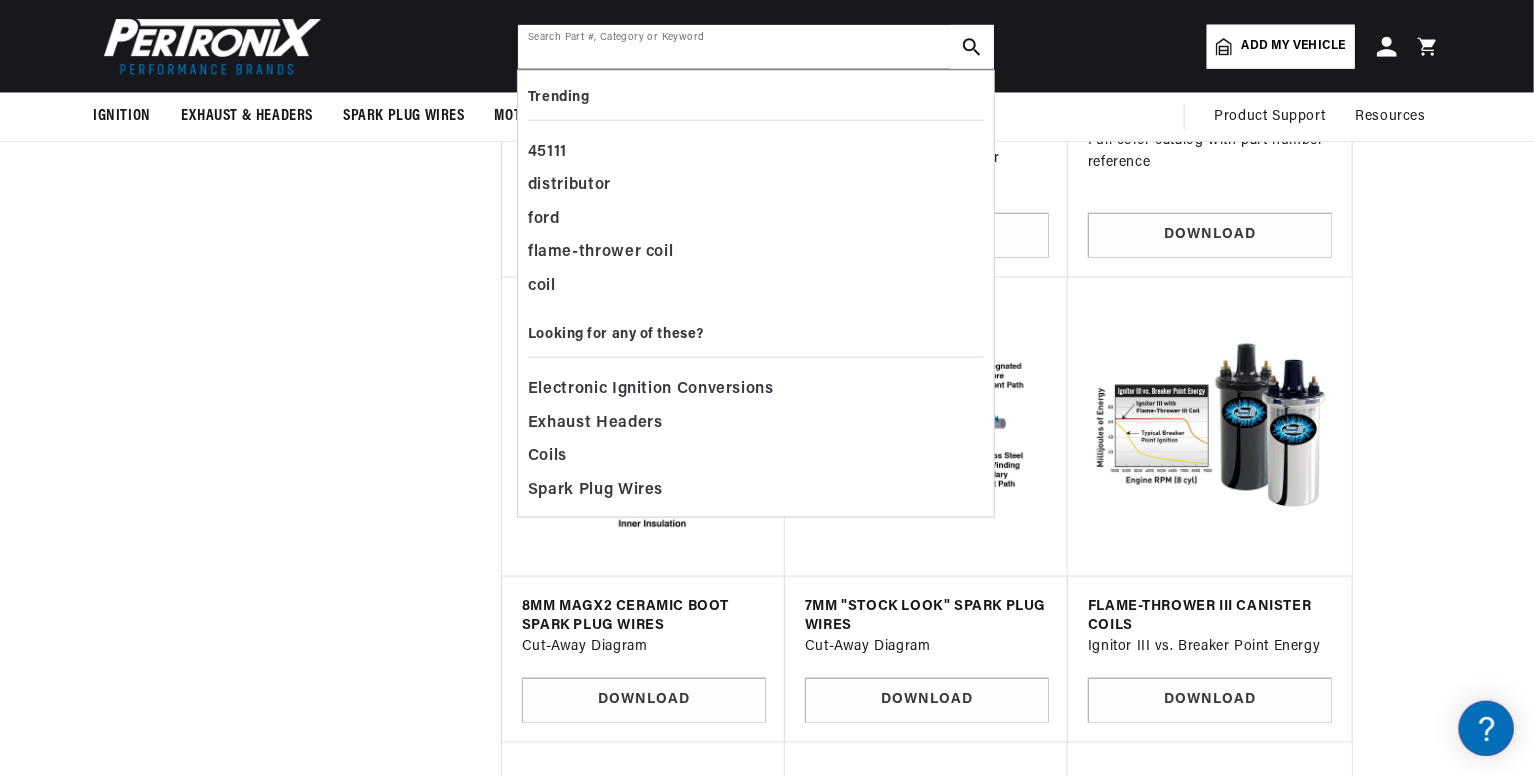 click at bounding box center (756, 47) 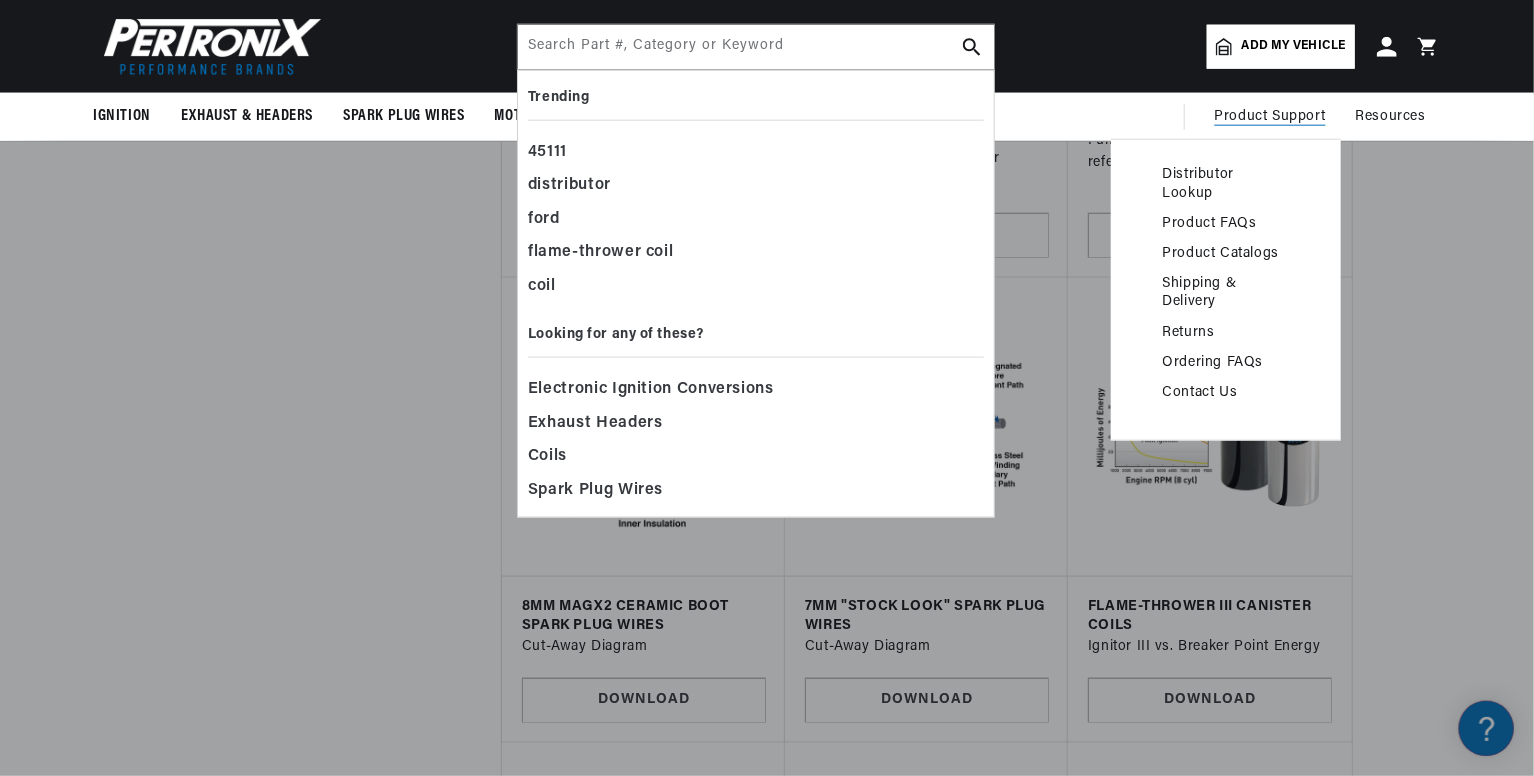 click on "Distributor Lookup" at bounding box center (1226, 184) 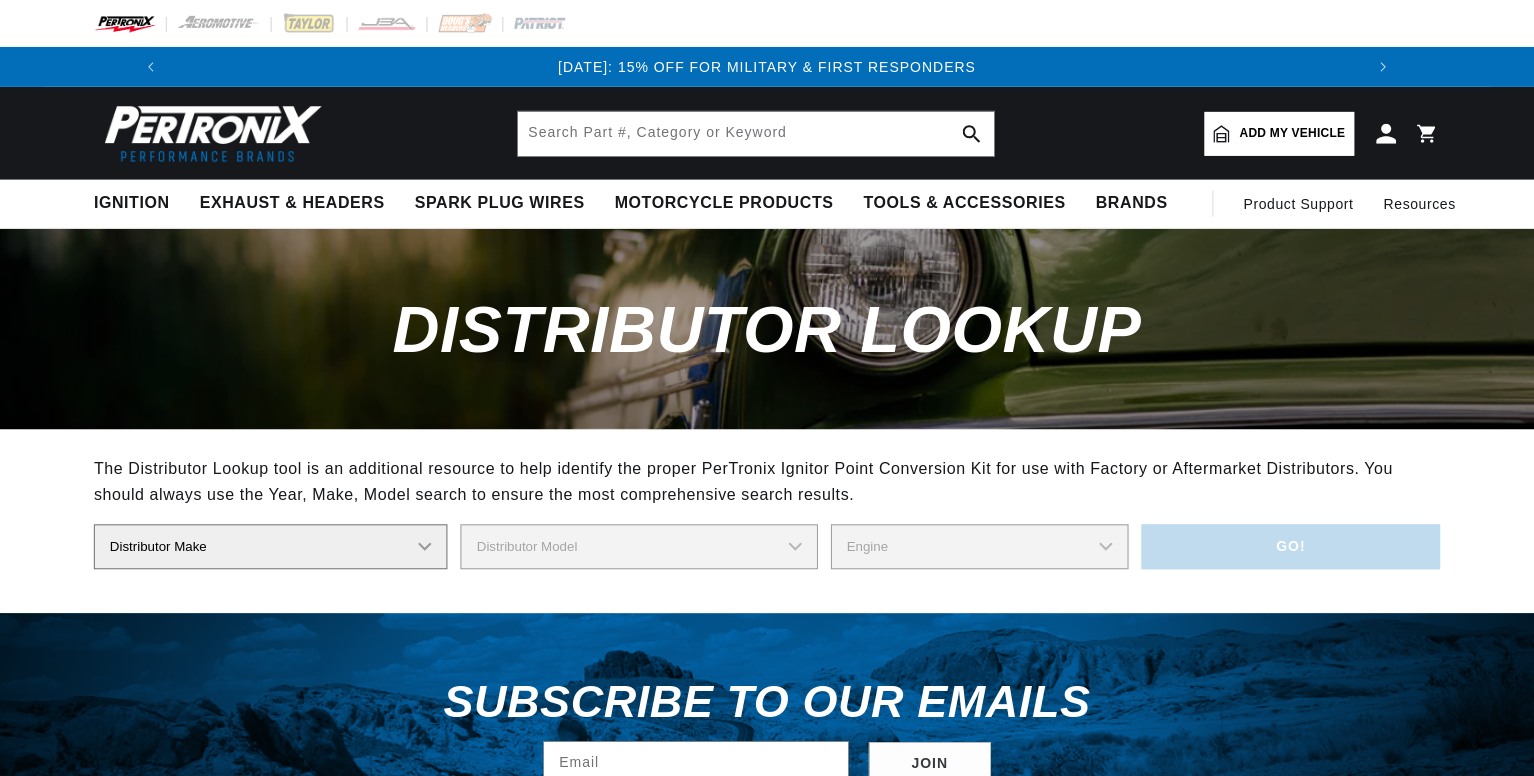 scroll, scrollTop: 0, scrollLeft: 0, axis: both 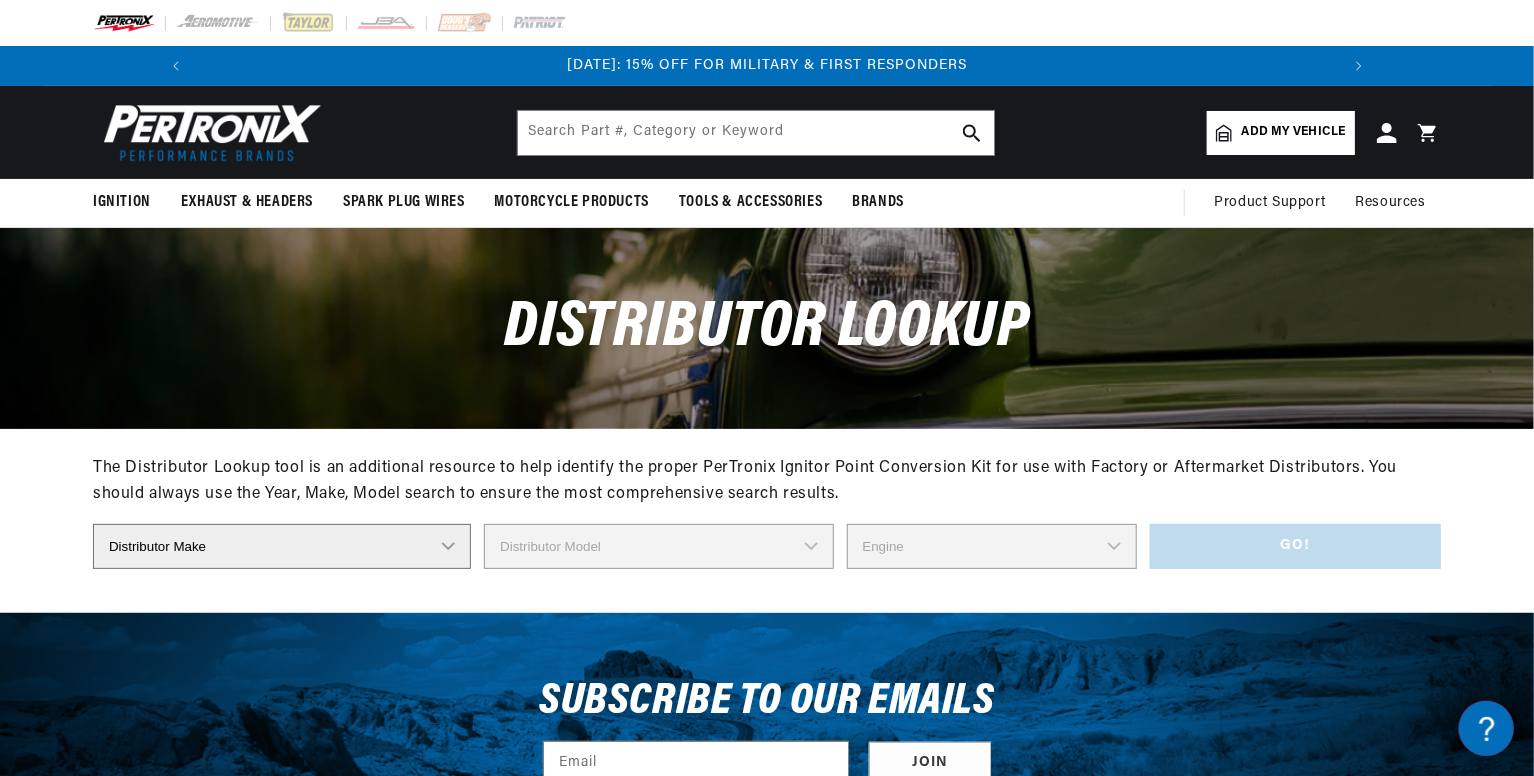 click on "Distributor Make
Accel [PERSON_NAME] Autolite Bosch Century Chrysler Clark Colt Continental Delco Ducellier Ford Hitachi [PERSON_NAME] IHC [PERSON_NAME] Marelli Mazda Mercruiser Mitsubishi Nippondenso North Eastern Electric [PERSON_NAME] Prestolite SEV Sev Marchal Waukesha Wico [US_STATE]" at bounding box center (282, 546) 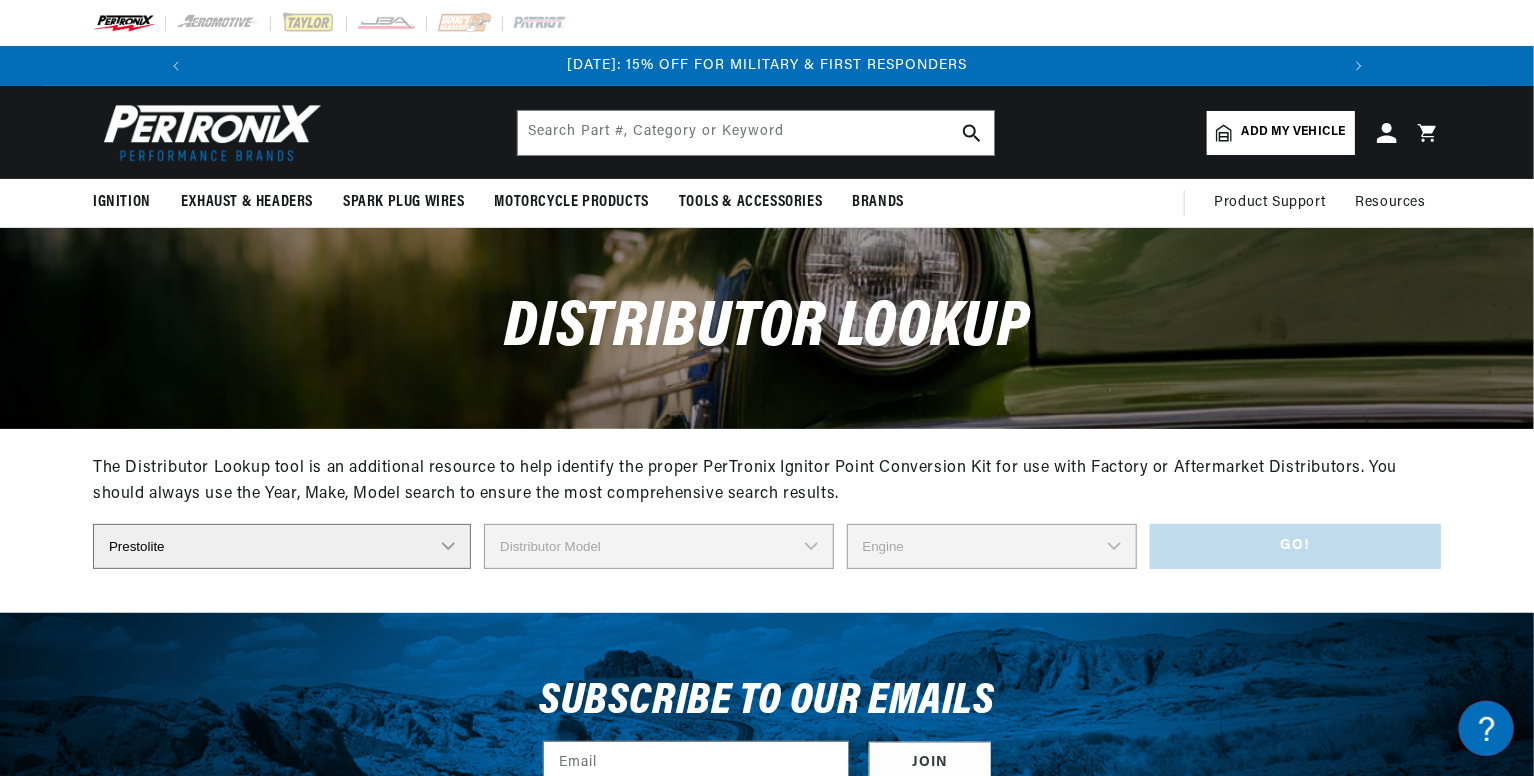 click on "Distributor Make
Accel [PERSON_NAME] Autolite Bosch Century Chrysler Clark Colt Continental Delco Ducellier Ford Hitachi [PERSON_NAME] IHC [PERSON_NAME] Marelli Mazda Mercruiser Mitsubishi Nippondenso North Eastern Electric [PERSON_NAME] Prestolite SEV Sev Marchal Waukesha Wico [US_STATE]" at bounding box center [282, 546] 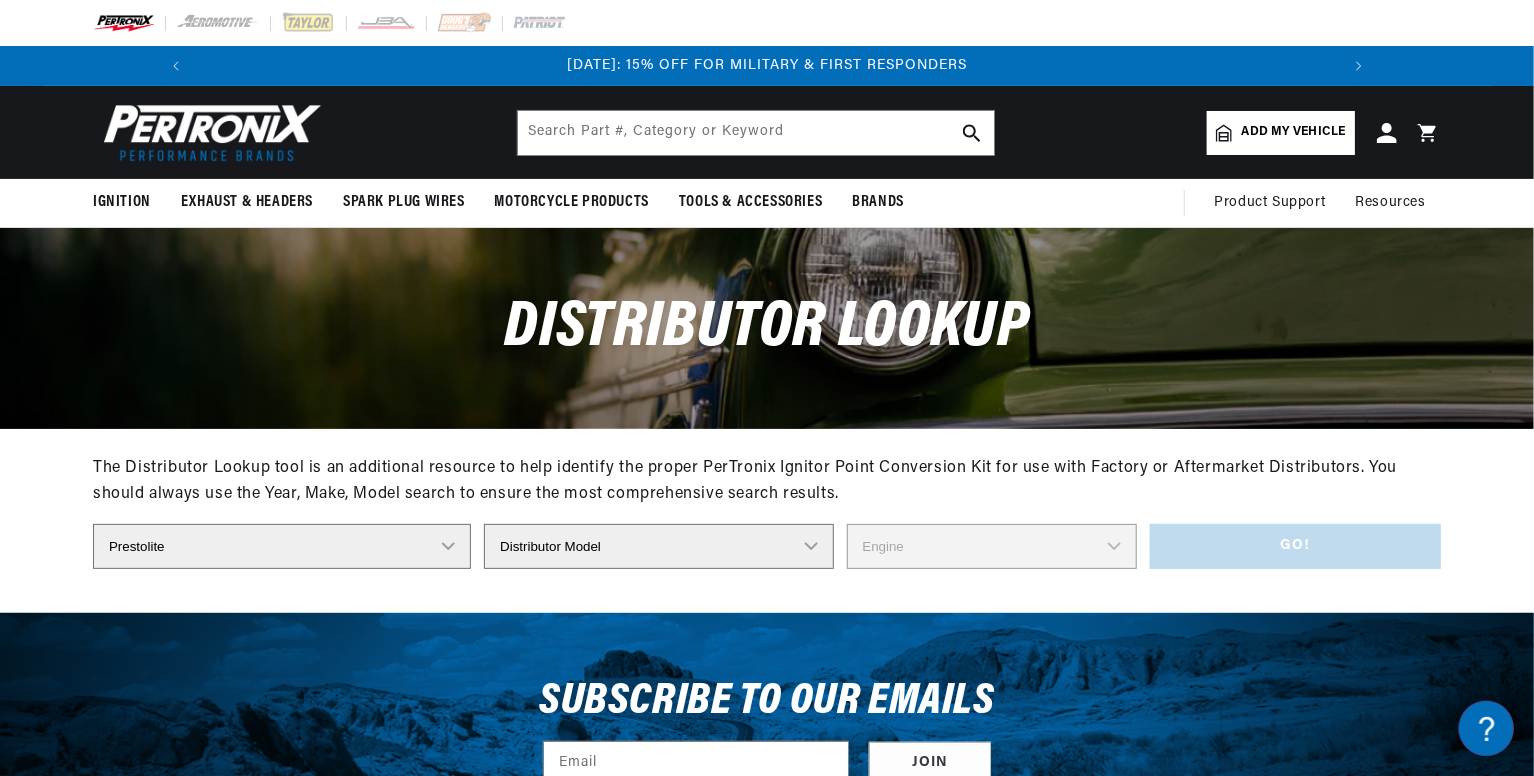 click on "Distributor Model
980902 981080 982320 107298 C91 491348-C91 IAD-4008 IAD-4012 IAD-4012A IAD-4018 IAD-4023A IAD-4025 IAD-4025A IAD-4027 IAD-4028A IAD-4029 IAD-4029A IAD-4029A-1 IAD-4033 IAD-4033A IAD-4034 IAD-4037 IAD-4038 IAD-4039-1 IAD-4040 IAD-4040-1 IAD-4043 IAD-4043A IAD-4101 IAD-4105-1M IAD-4108-1M IAD-411 4M IAD-4113M IAD-4114 1M IAD-4159A IAD-4201 IAD-4201-1 IAD-4203-1 IAD-4204A IAD-4204B IAD-4206 IAD-6001 IAD-6001-1B IAD-6001-2D IAD-6001-2F IAD-6001-2R IAD-6001-2RC IAD-6001-2RL IAD-6001C IAD-6001D IAD-6001E IAD-6001G IAD-6002 IAD-6002-1A IAD-6002-1C IAD-6002-1D IAD-6002-1E IAD-6002-1F IAD-6002-1G IAD-6002-1K IAD-6003 IAD-6003-1A IAD-6003-1B IAD-6003-2A IAD-6003-2F IAD-6003-2H IAD-6003-2J IAD-6003-2K IAD-6003B IAD-6004 IAD-6004-1 IAD-6004-1B IAD-6004-1C IAD-6004-1D IAD-6004-1E IAD-6004-1G IAD-6004-1H IAD-6004-2A IAD-6004-2C IAD-6004-2D IAD-6004-2E IAD-6004-2F IAD-6004-2H IAD-6004-2N IAD-6004-2P IAD-6004-2R IAD-6004A IAD-6006-1 IAD-6009-2A IAD-6010-1 IAD-6011-1A IAD-6012 IAD-6013" at bounding box center [658, 546] 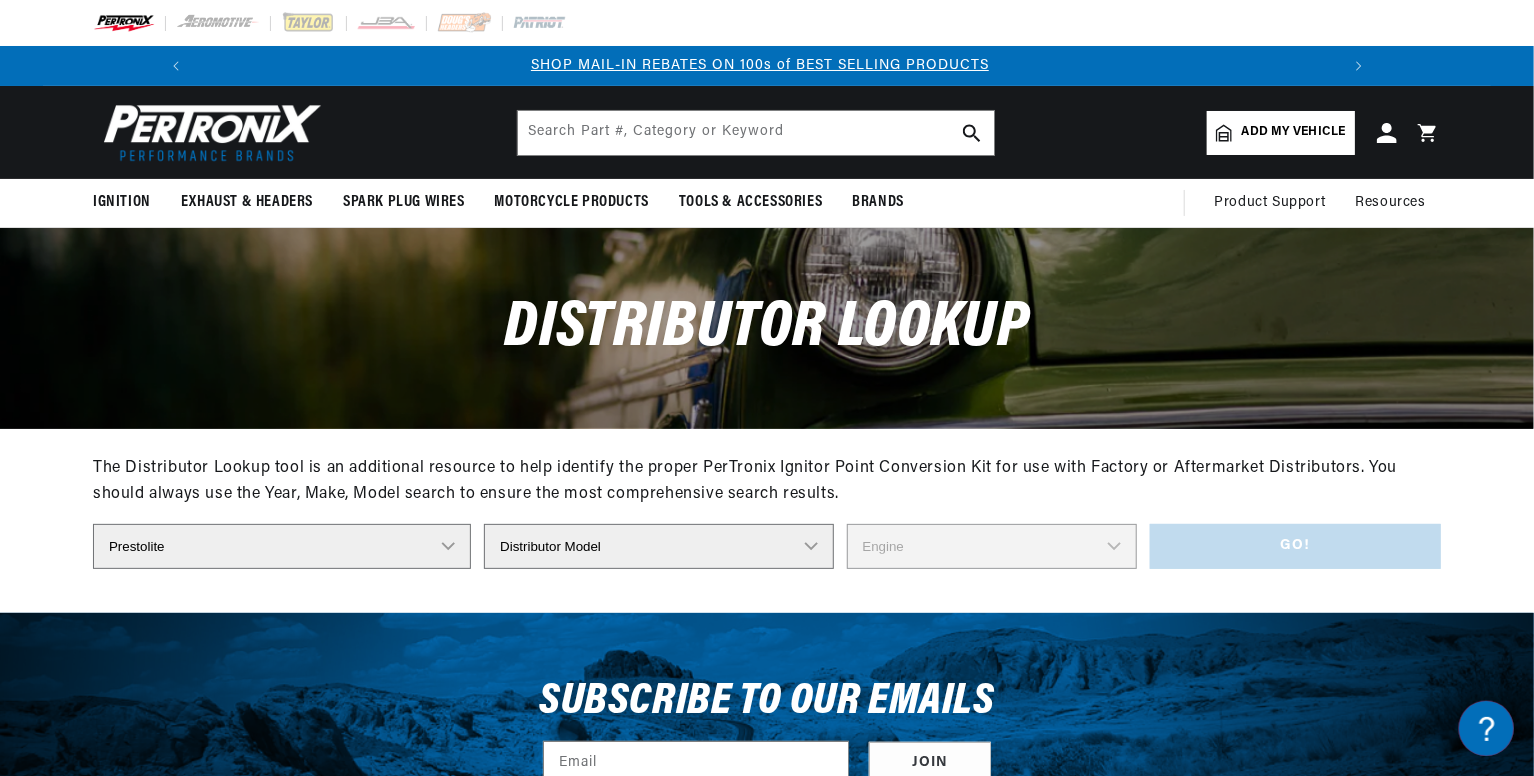 scroll, scrollTop: 0, scrollLeft: 1180, axis: horizontal 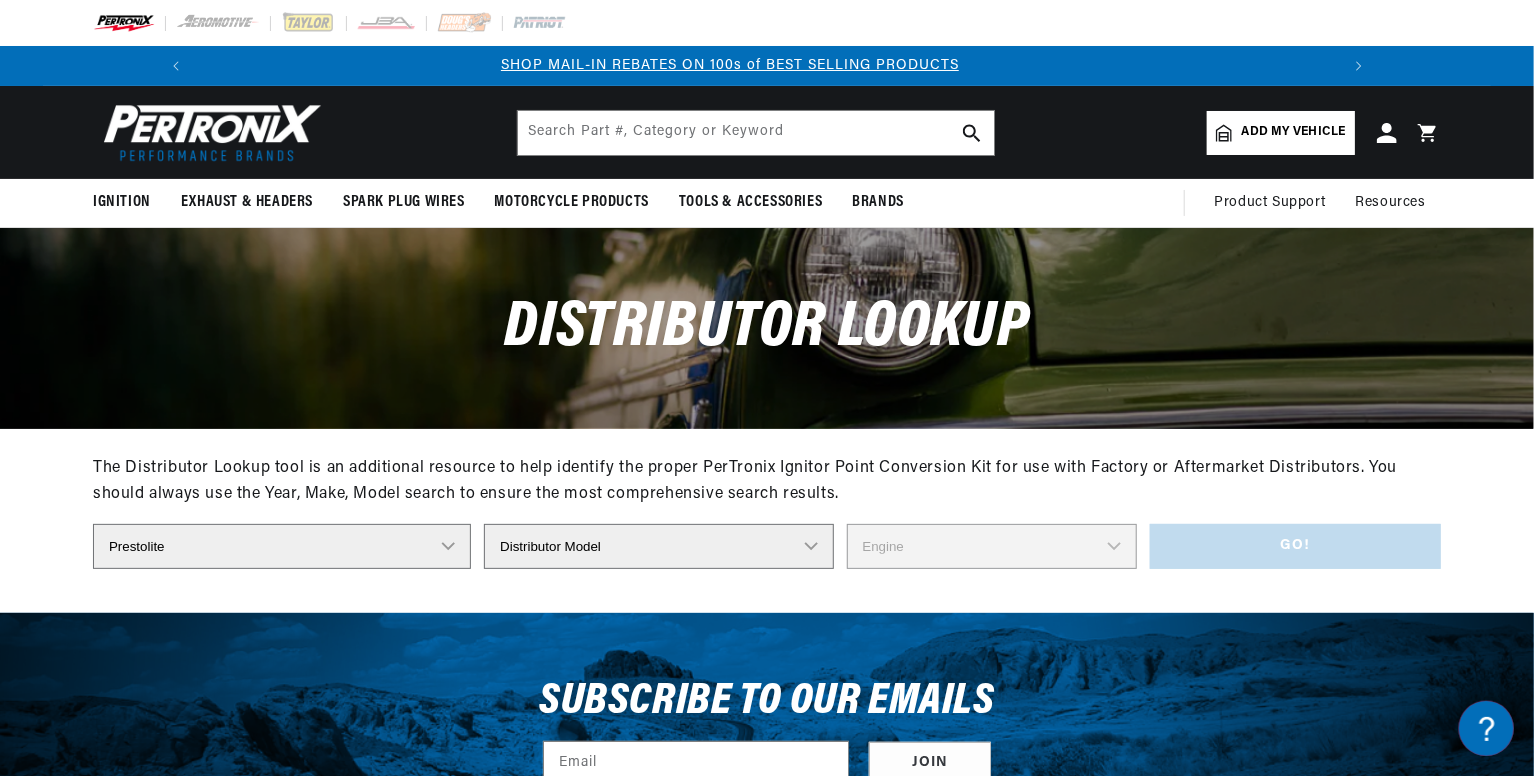 select on "IBT-4301D" 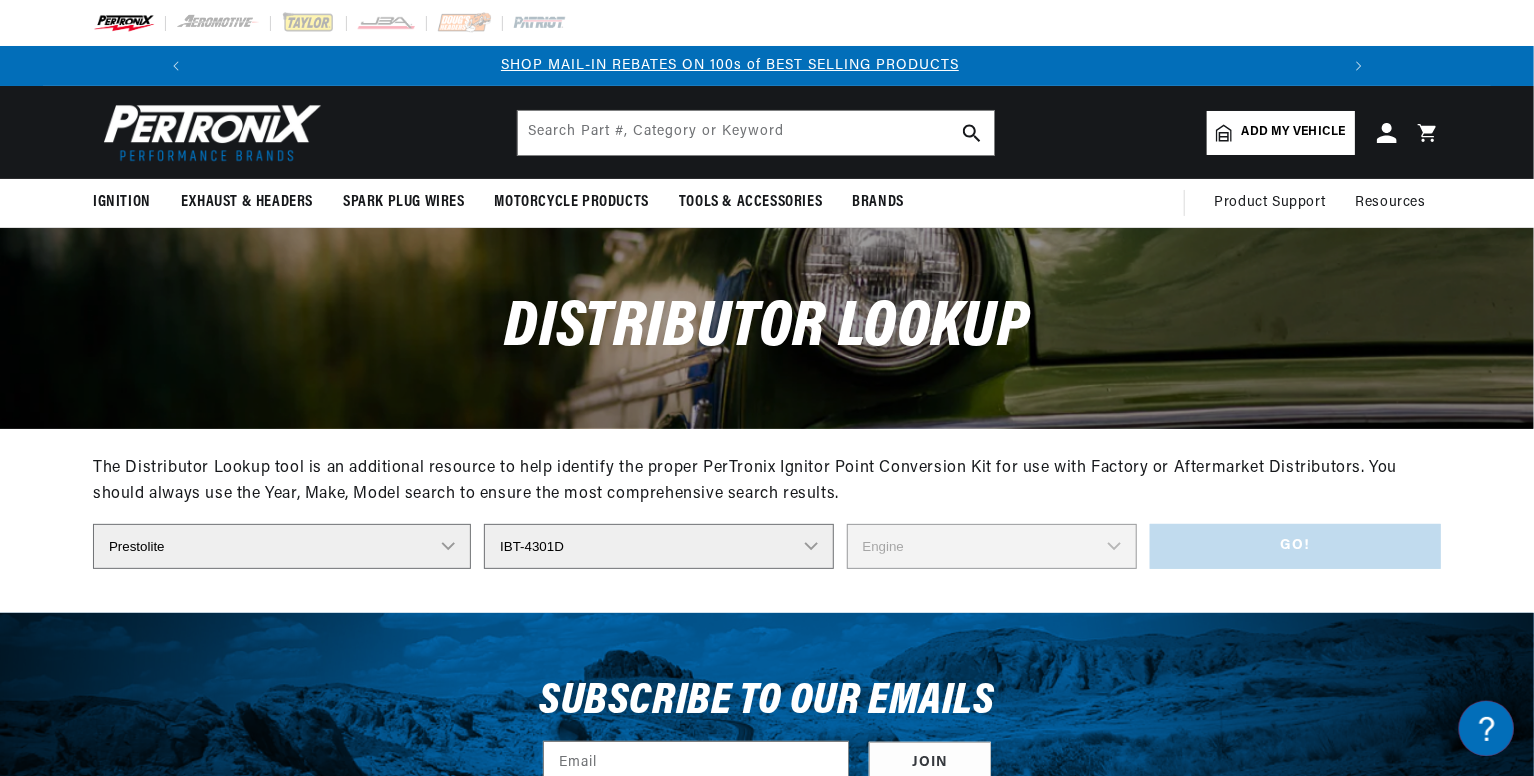 click on "Distributor Model
980902 981080 982320 107298 C91 491348-C91 IAD-4008 IAD-4012 IAD-4012A IAD-4018 IAD-4023A IAD-4025 IAD-4025A IAD-4027 IAD-4028A IAD-4029 IAD-4029A IAD-4029A-1 IAD-4033 IAD-4033A IAD-4034 IAD-4037 IAD-4038 IAD-4039-1 IAD-4040 IAD-4040-1 IAD-4043 IAD-4043A IAD-4101 IAD-4105-1M IAD-4108-1M IAD-411 4M IAD-4113M IAD-4114 1M IAD-4159A IAD-4201 IAD-4201-1 IAD-4203-1 IAD-4204A IAD-4204B IAD-4206 IAD-6001 IAD-6001-1B IAD-6001-2D IAD-6001-2F IAD-6001-2R IAD-6001-2RC IAD-6001-2RL IAD-6001C IAD-6001D IAD-6001E IAD-6001G IAD-6002 IAD-6002-1A IAD-6002-1C IAD-6002-1D IAD-6002-1E IAD-6002-1F IAD-6002-1G IAD-6002-1K IAD-6003 IAD-6003-1A IAD-6003-1B IAD-6003-2A IAD-6003-2F IAD-6003-2H IAD-6003-2J IAD-6003-2K IAD-6003B IAD-6004 IAD-6004-1 IAD-6004-1B IAD-6004-1C IAD-6004-1D IAD-6004-1E IAD-6004-1G IAD-6004-1H IAD-6004-2A IAD-6004-2C IAD-6004-2D IAD-6004-2E IAD-6004-2F IAD-6004-2H IAD-6004-2N IAD-6004-2P IAD-6004-2R IAD-6004A IAD-6006-1 IAD-6009-2A IAD-6010-1 IAD-6011-1A IAD-6012 IAD-6013" at bounding box center (658, 546) 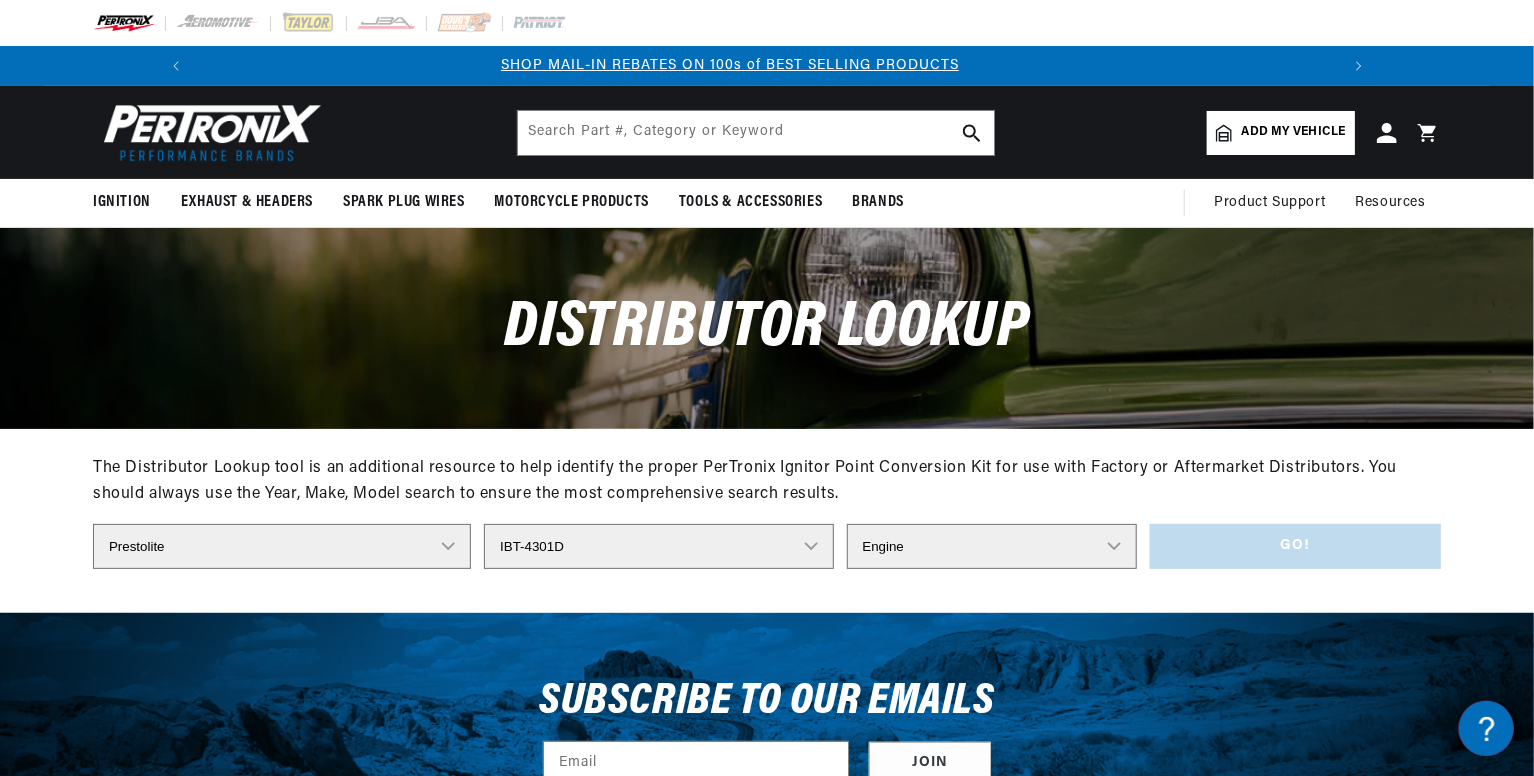 click on "Engine
3" at bounding box center [992, 546] 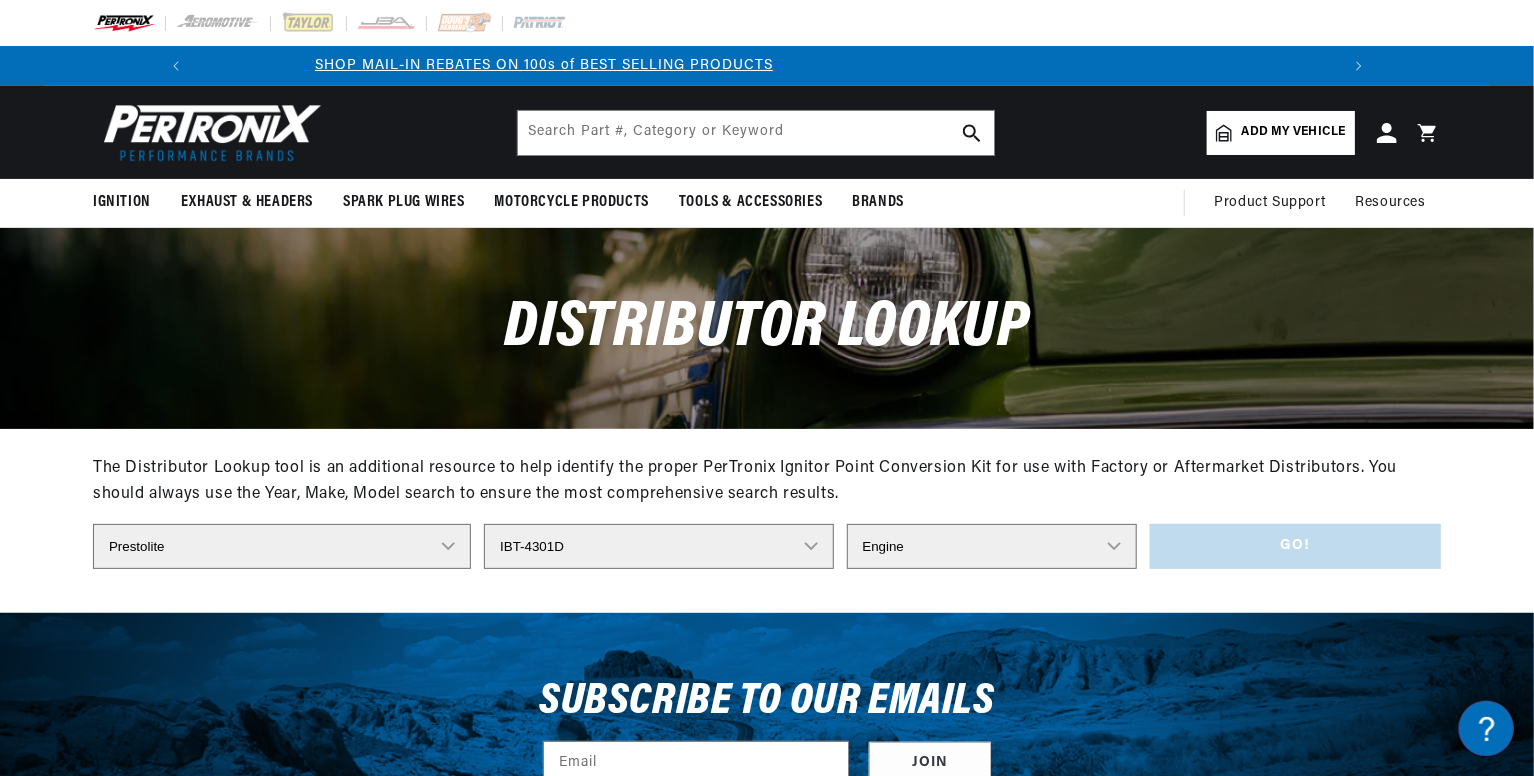 select on "3" 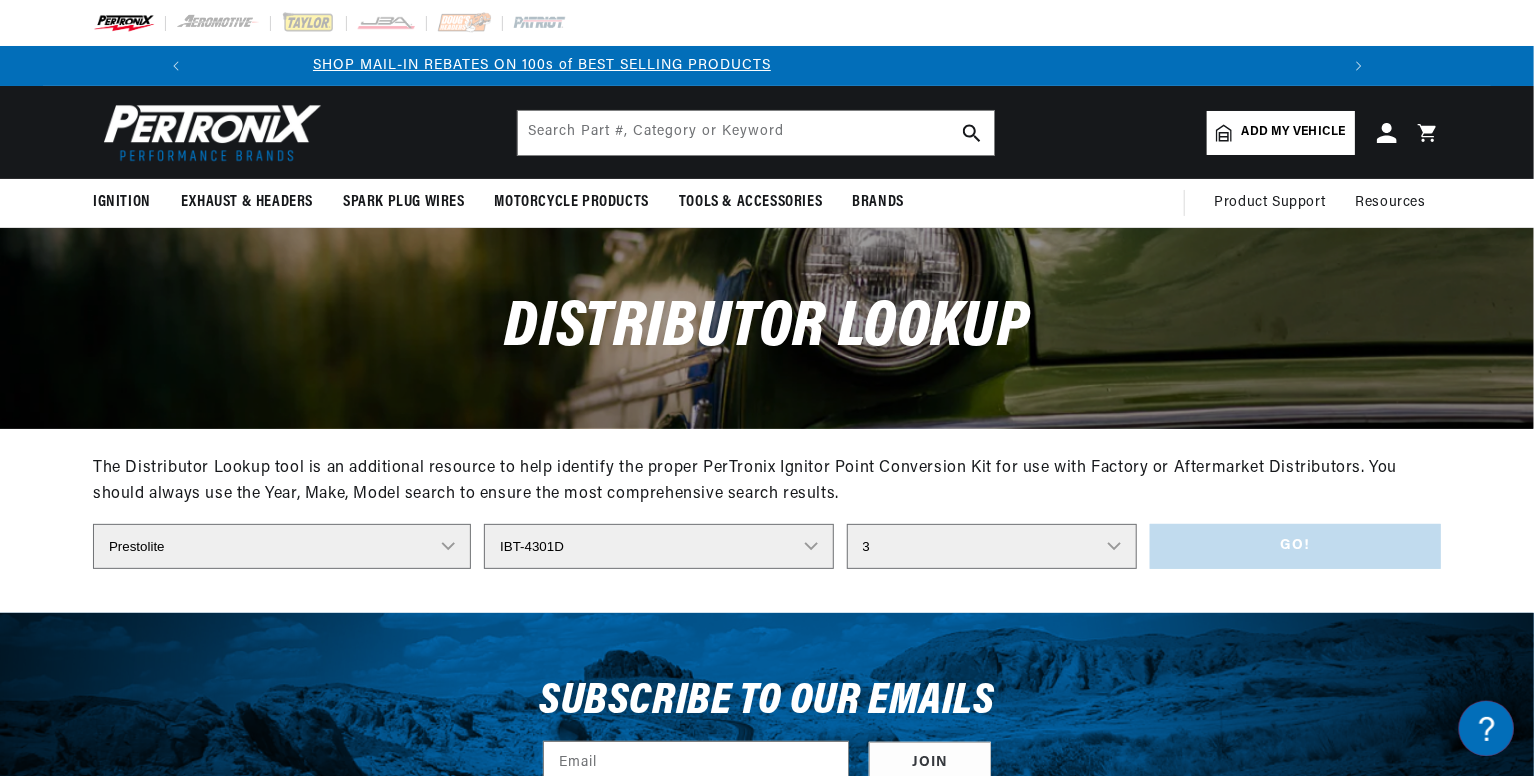 click on "Engine
3" at bounding box center (992, 546) 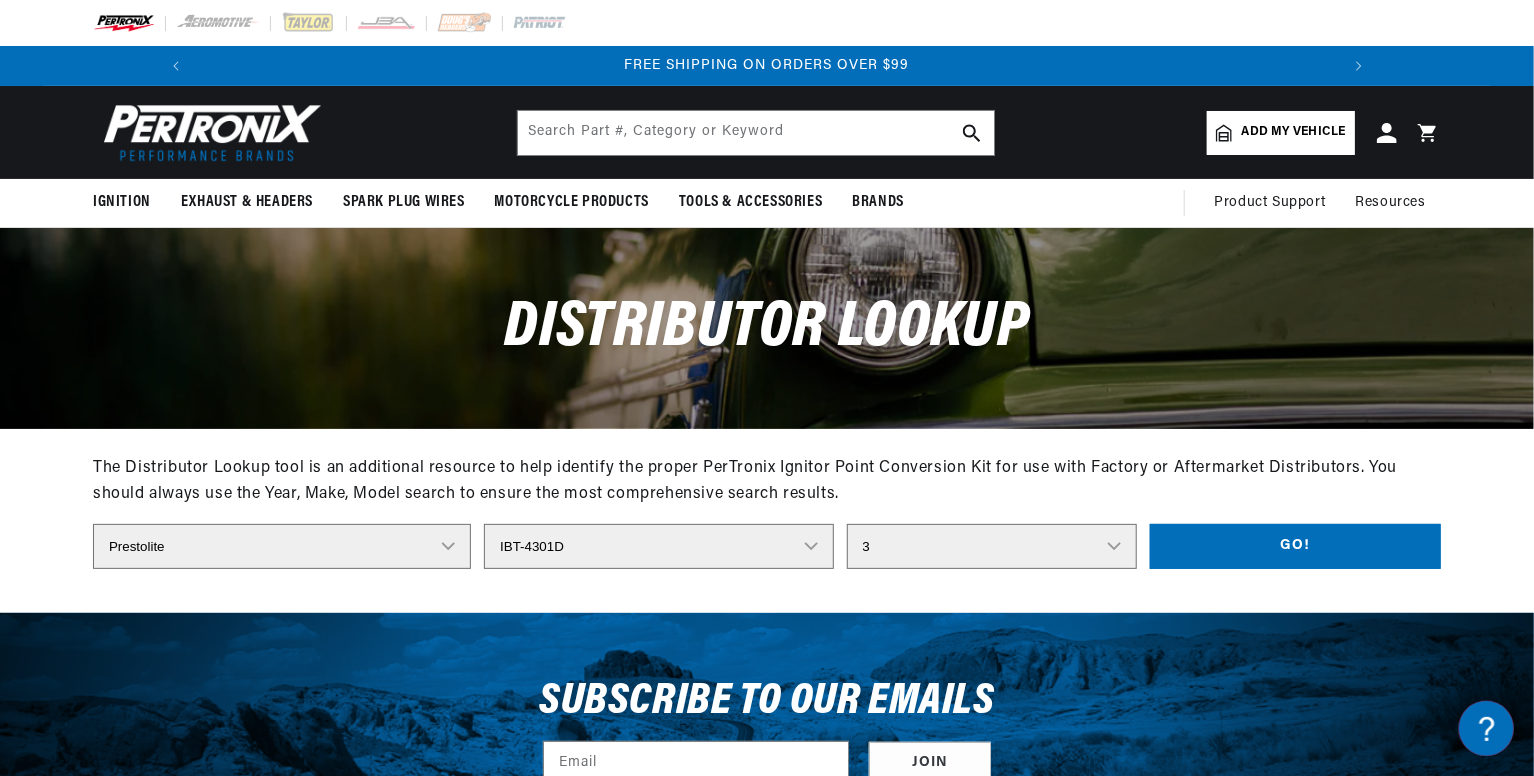 scroll, scrollTop: 0, scrollLeft: 2362, axis: horizontal 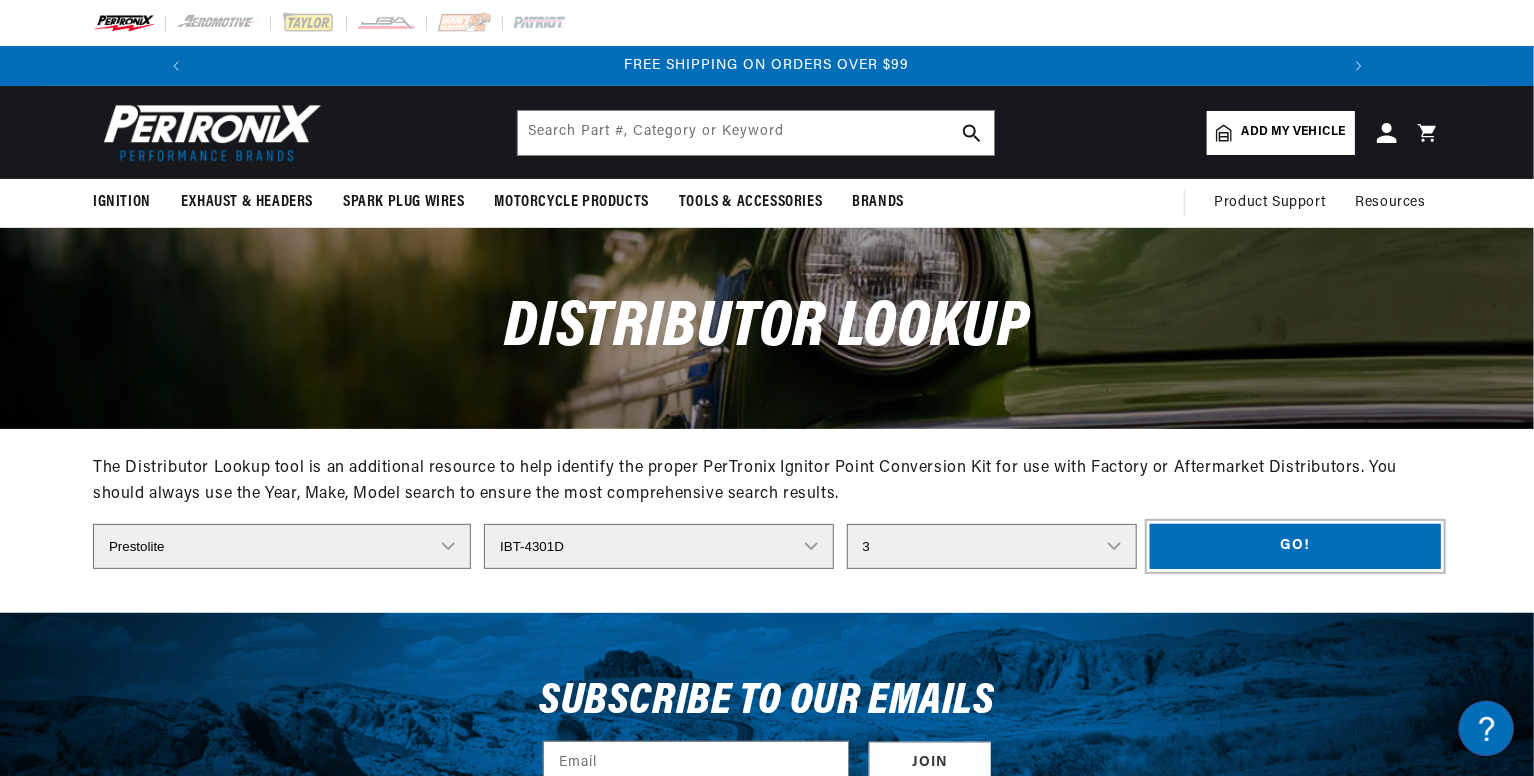 click on "Go!" at bounding box center (1295, 546) 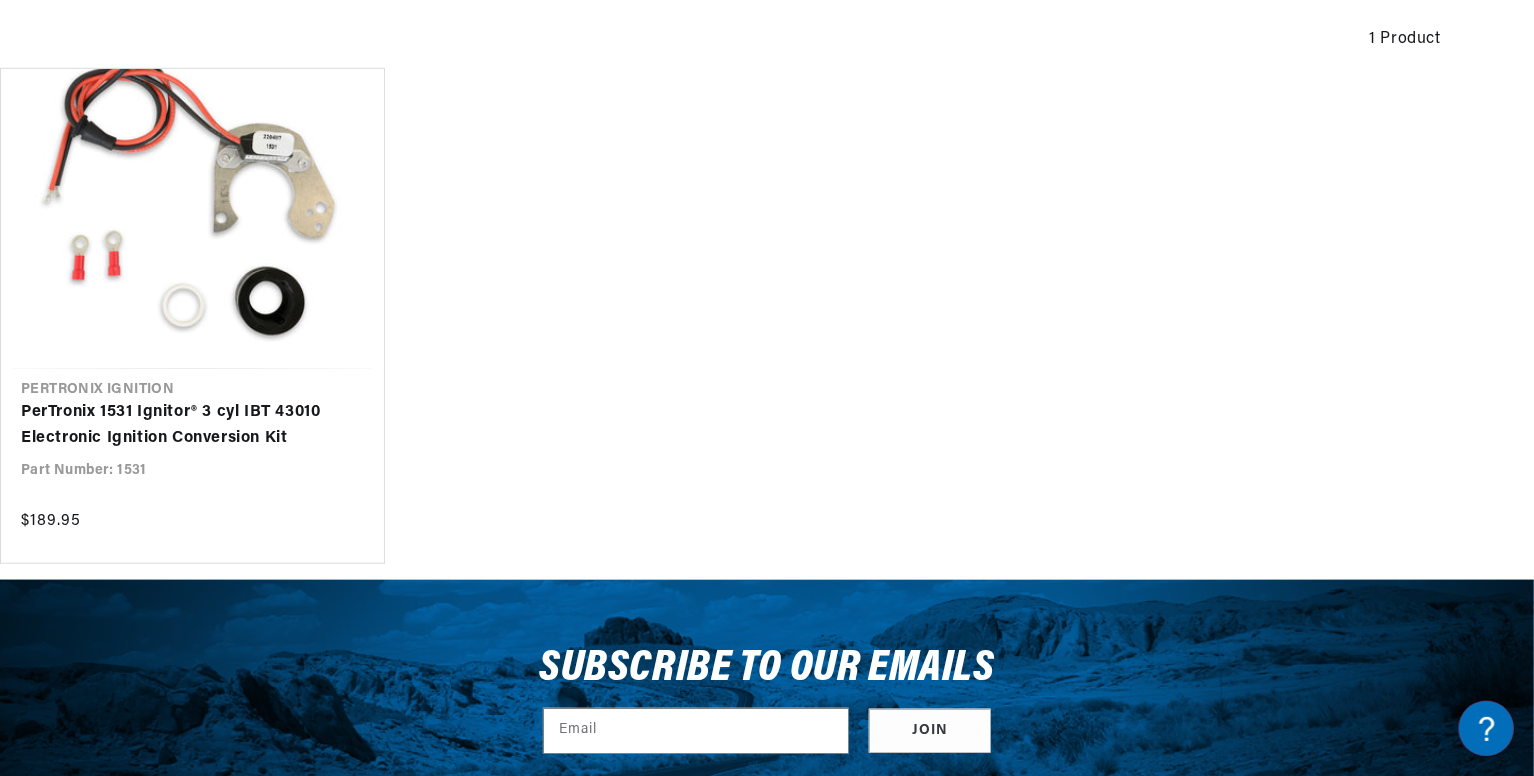 scroll, scrollTop: 587, scrollLeft: 0, axis: vertical 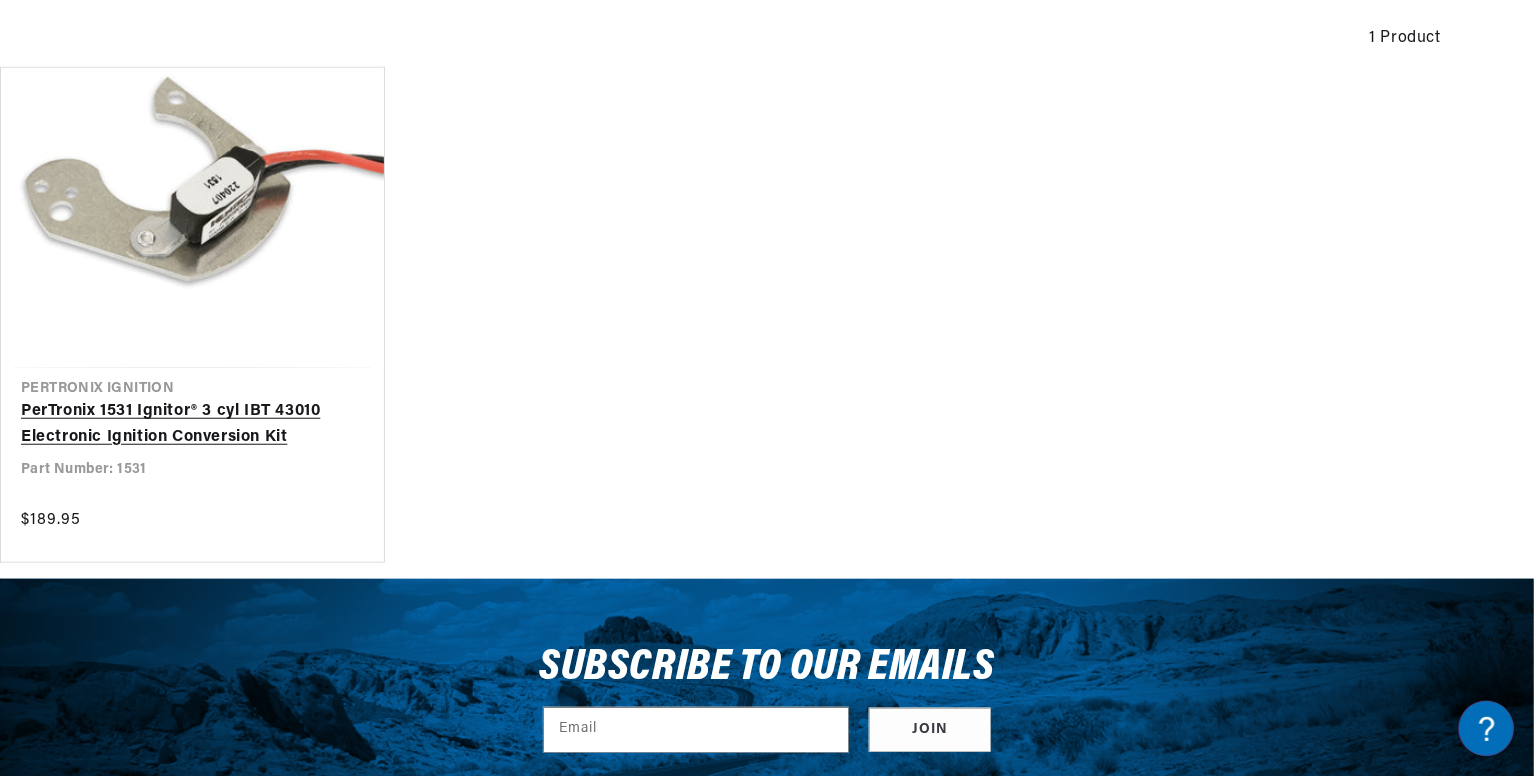 click on "PerTronix 1531 Ignitor® 3 cyl IBT 43010 Electronic Ignition Conversion Kit" at bounding box center (192, 424) 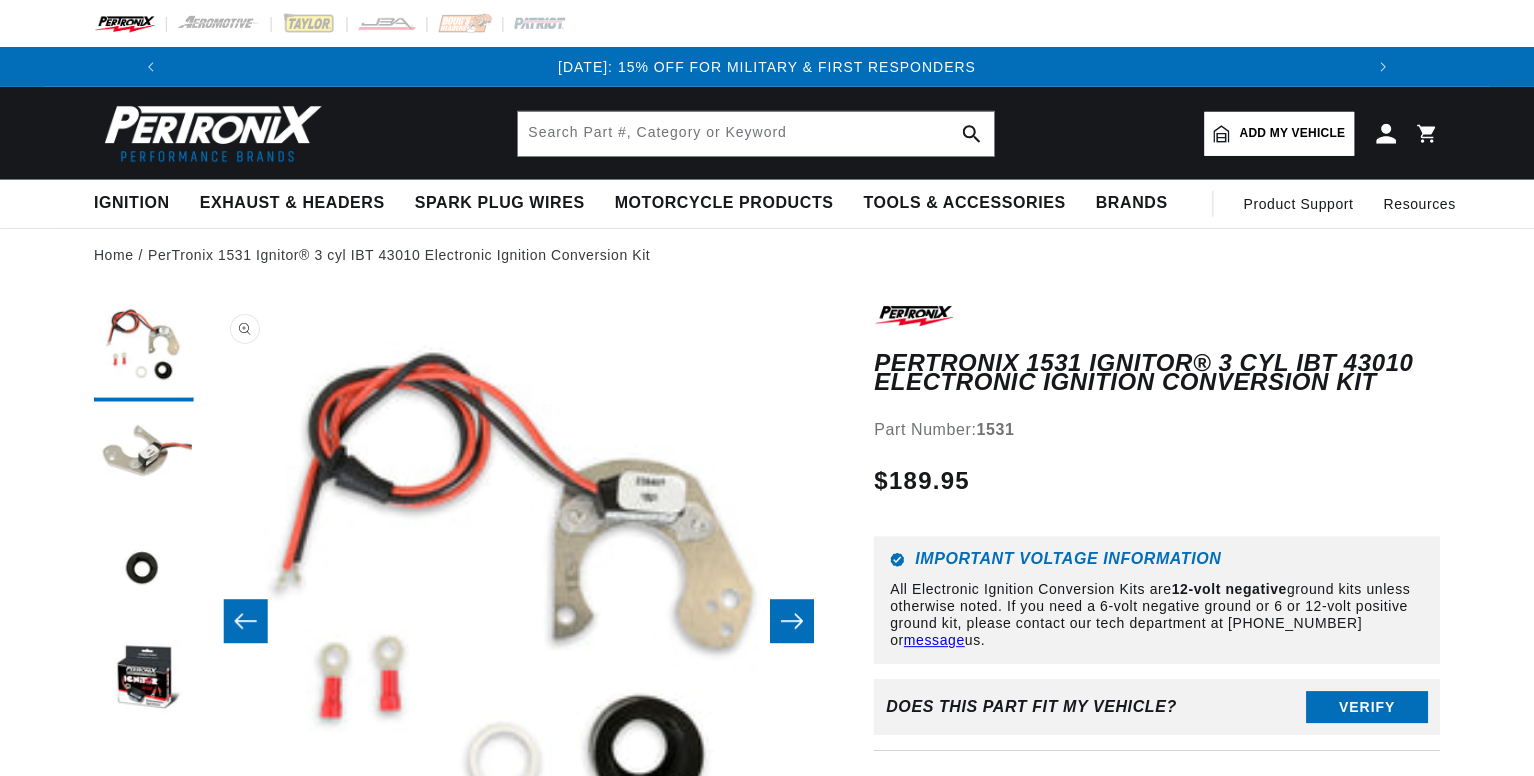 scroll, scrollTop: 0, scrollLeft: 0, axis: both 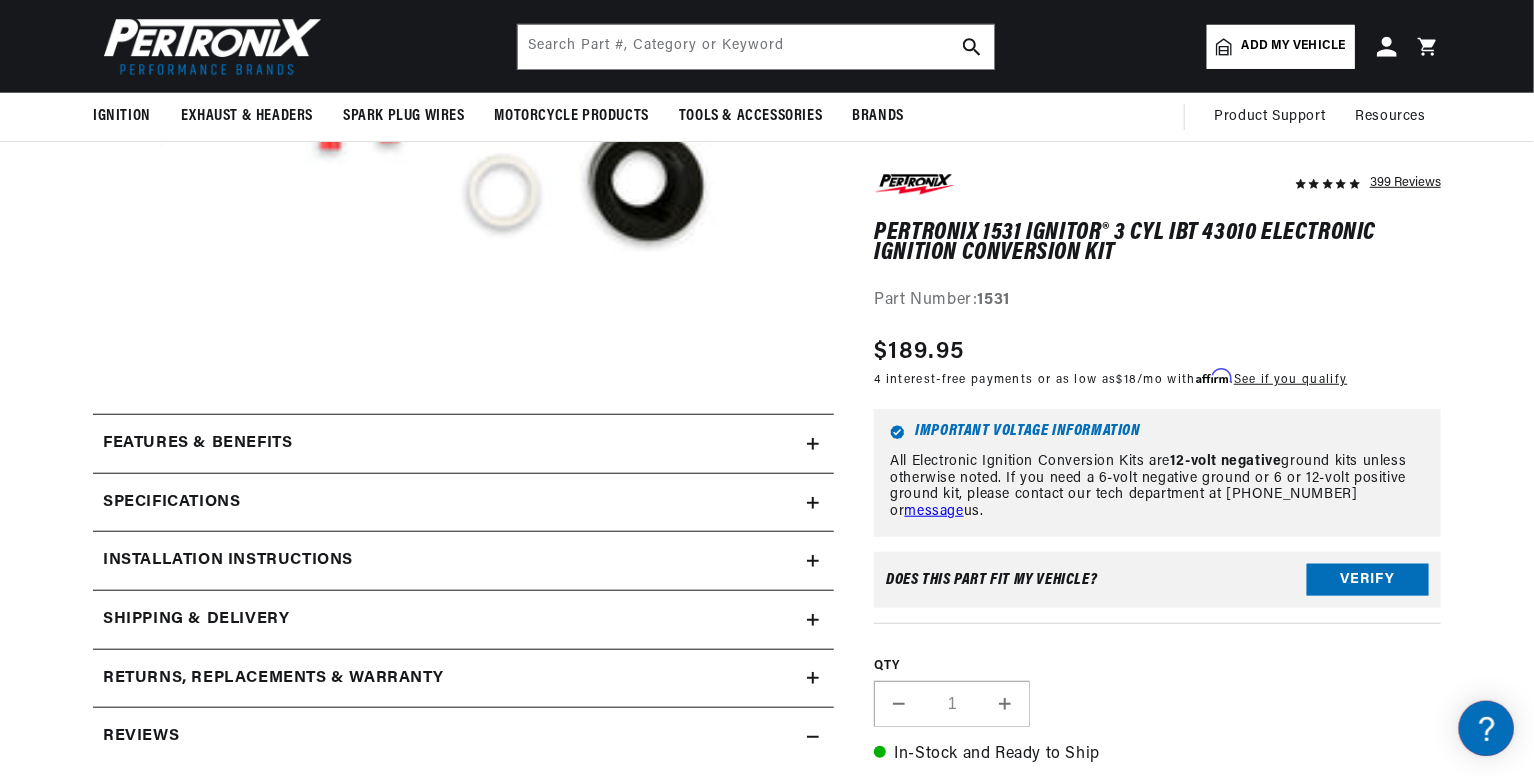 click on "Features & Benefits" at bounding box center [450, 444] 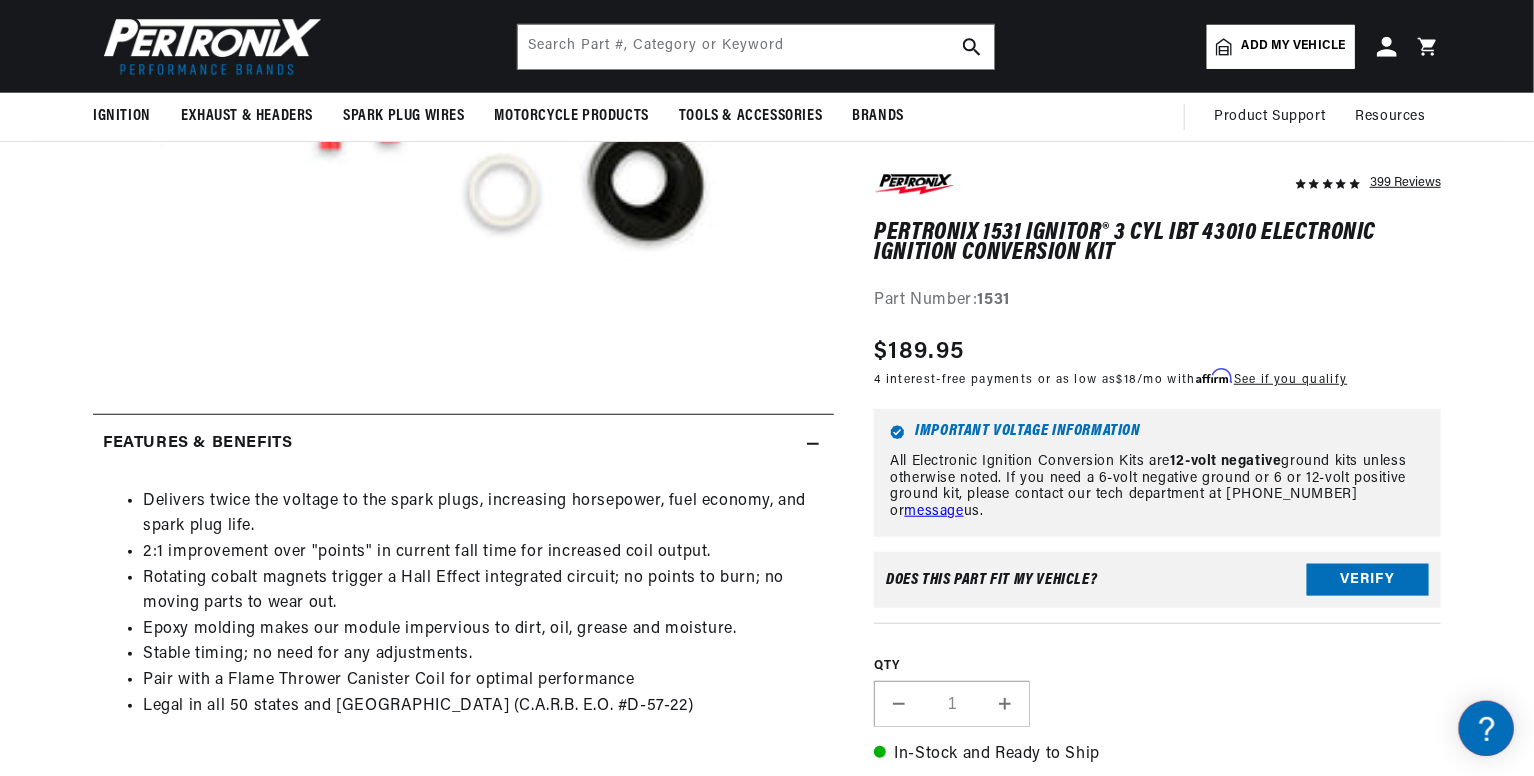 scroll, scrollTop: 0, scrollLeft: 0, axis: both 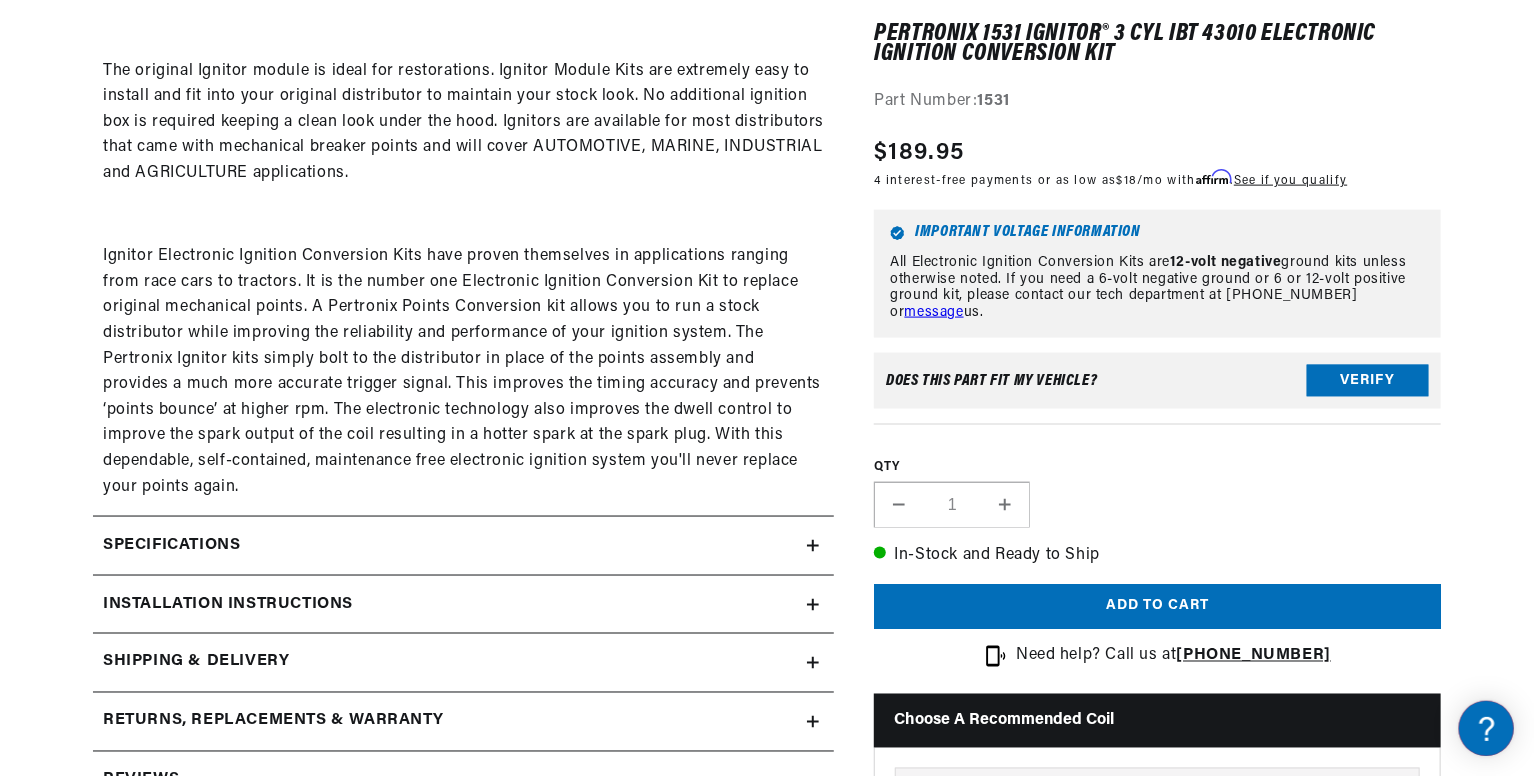 click on "Specifications" at bounding box center [450, -274] 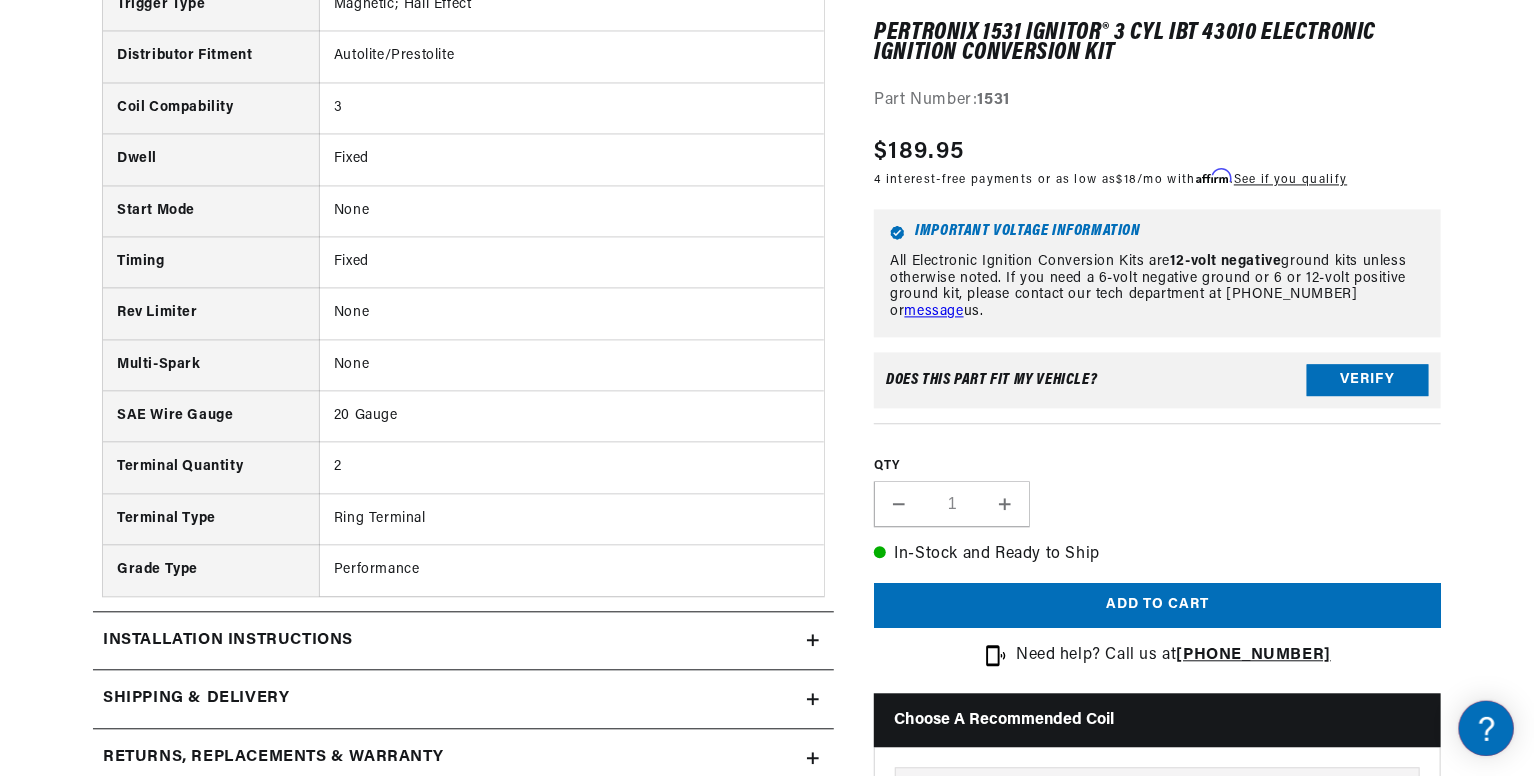 scroll, scrollTop: 2046, scrollLeft: 0, axis: vertical 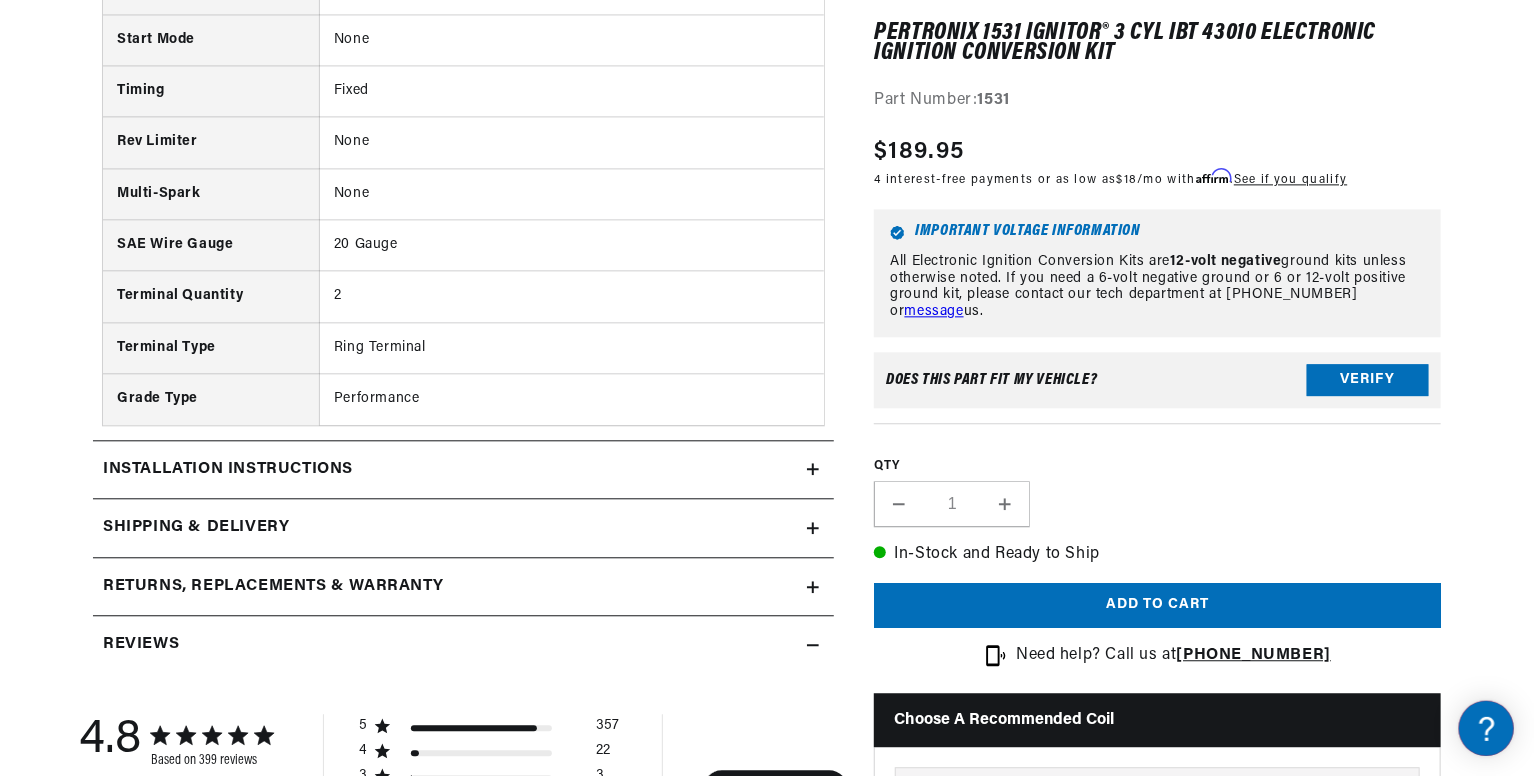 click on "Installation instructions" at bounding box center (450, -1194) 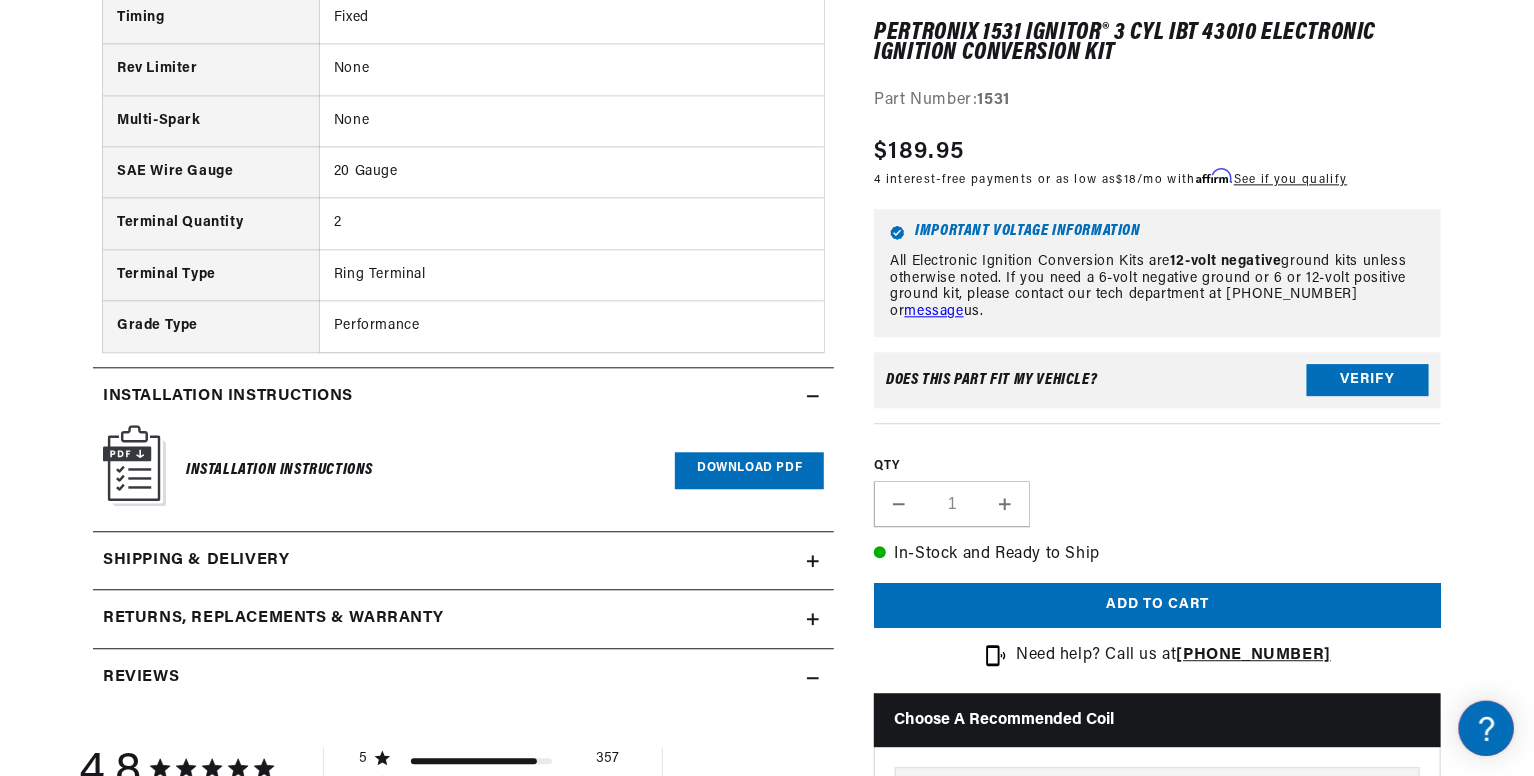 click on "Download PDF" at bounding box center (749, 470) 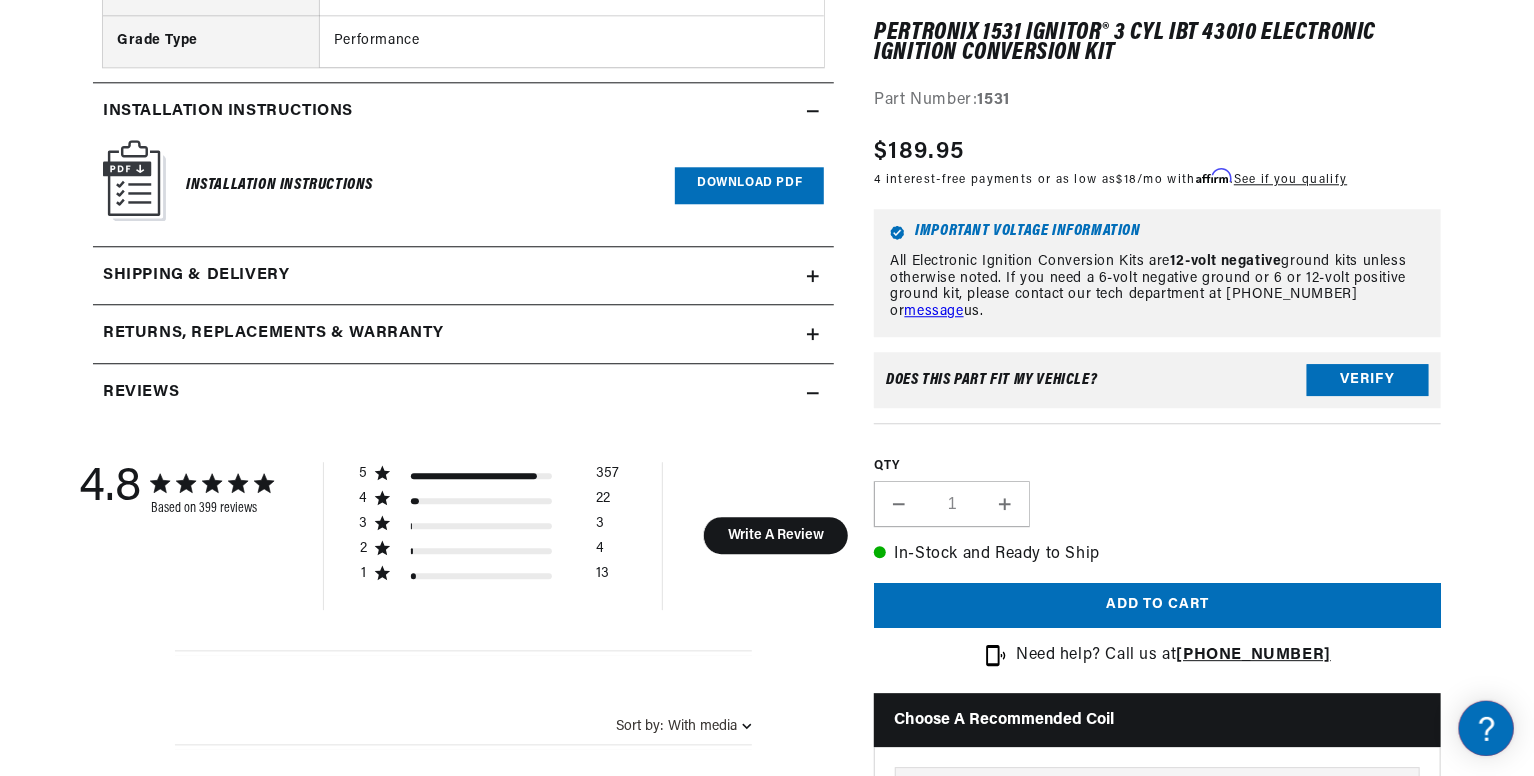 scroll, scrollTop: 2567, scrollLeft: 0, axis: vertical 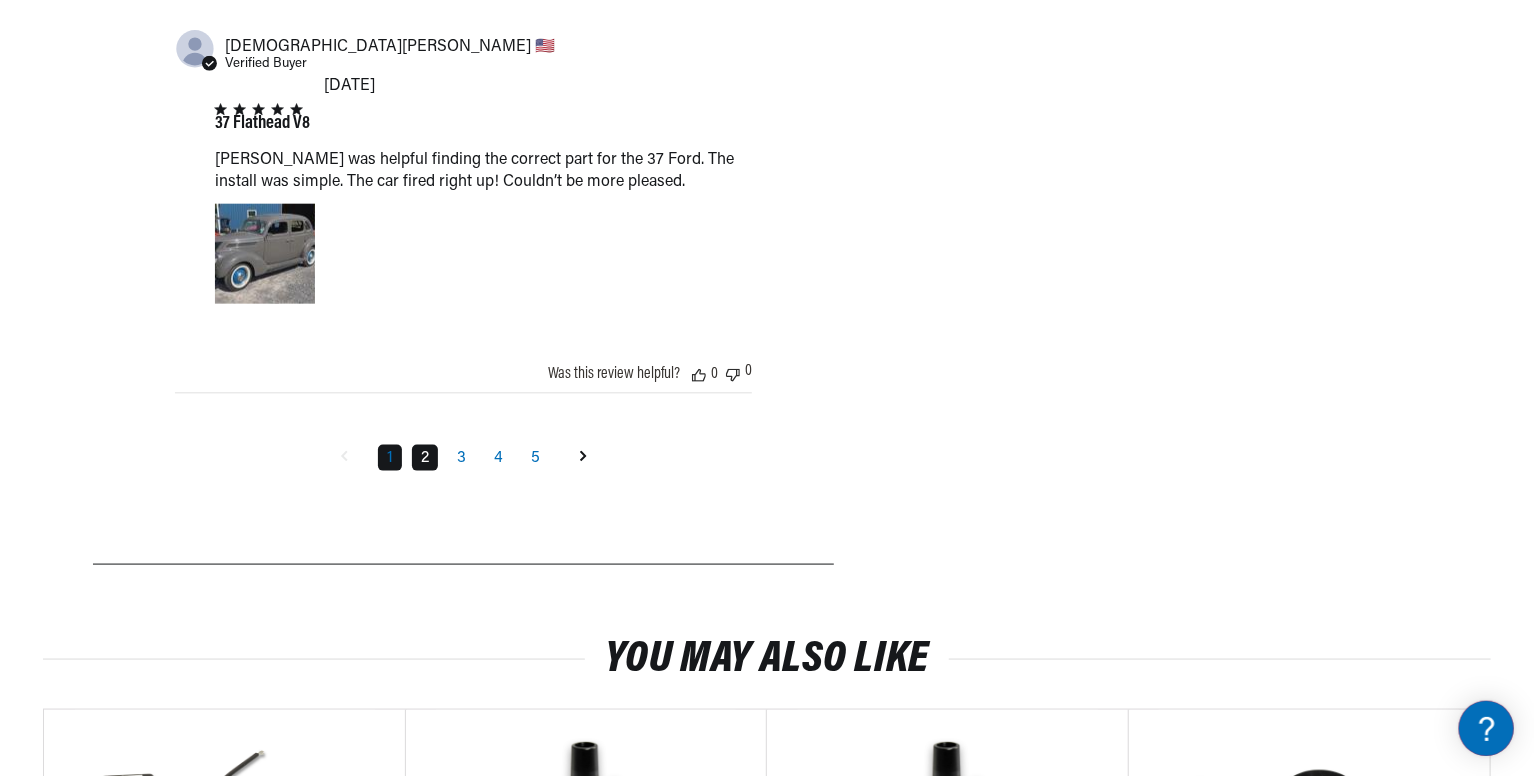 click on "2" at bounding box center [425, 458] 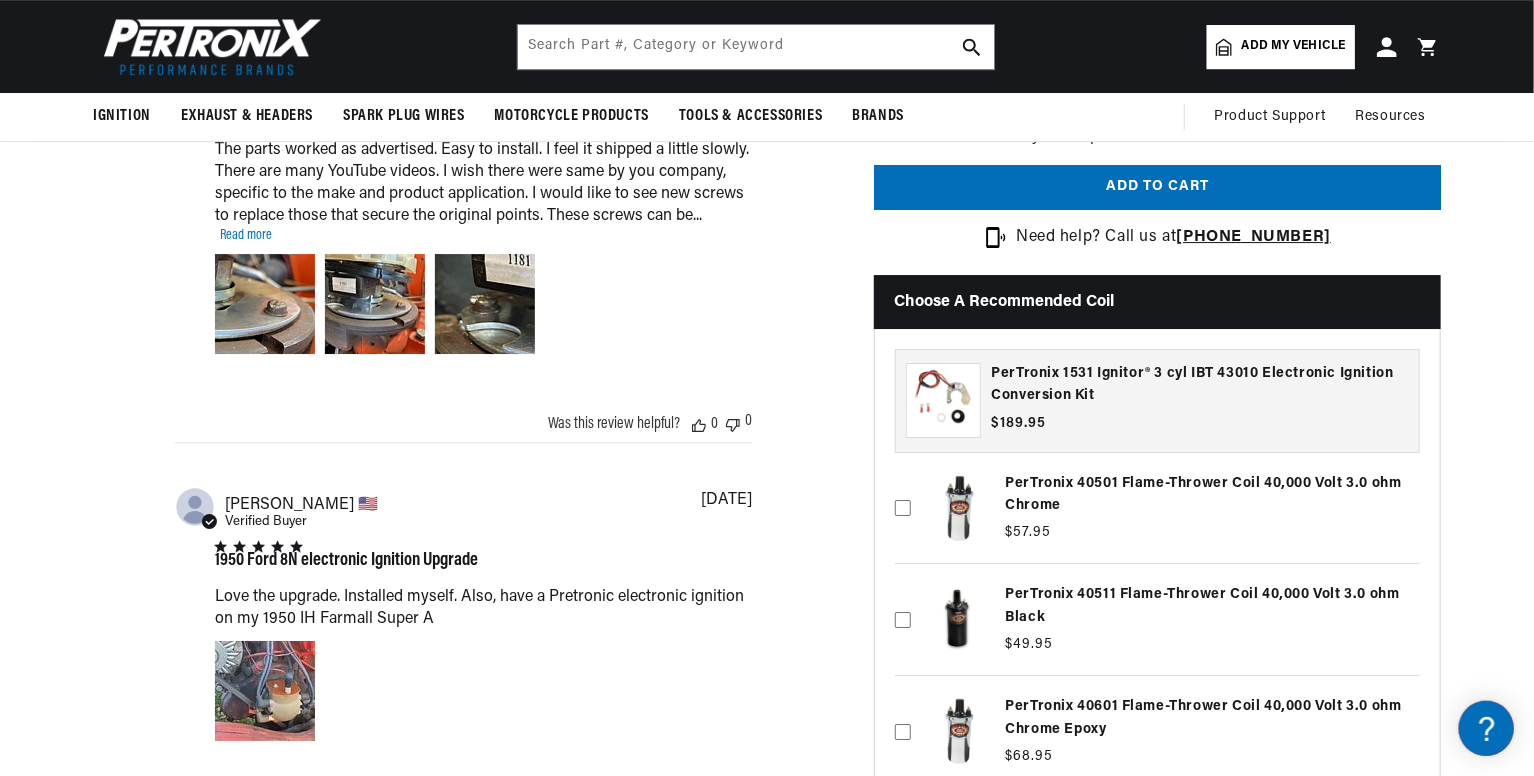 scroll, scrollTop: 3306, scrollLeft: 0, axis: vertical 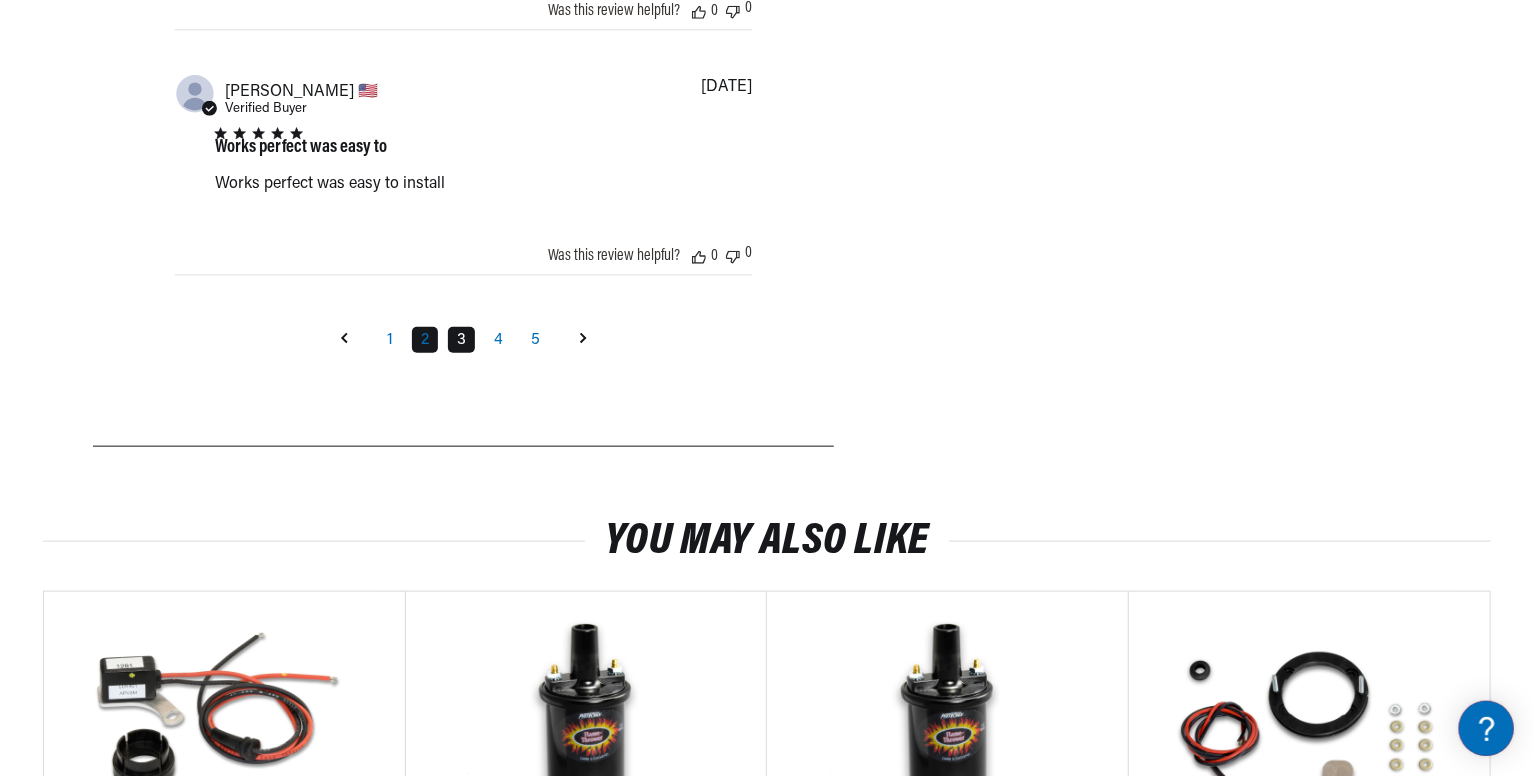 click on "3" at bounding box center (461, 340) 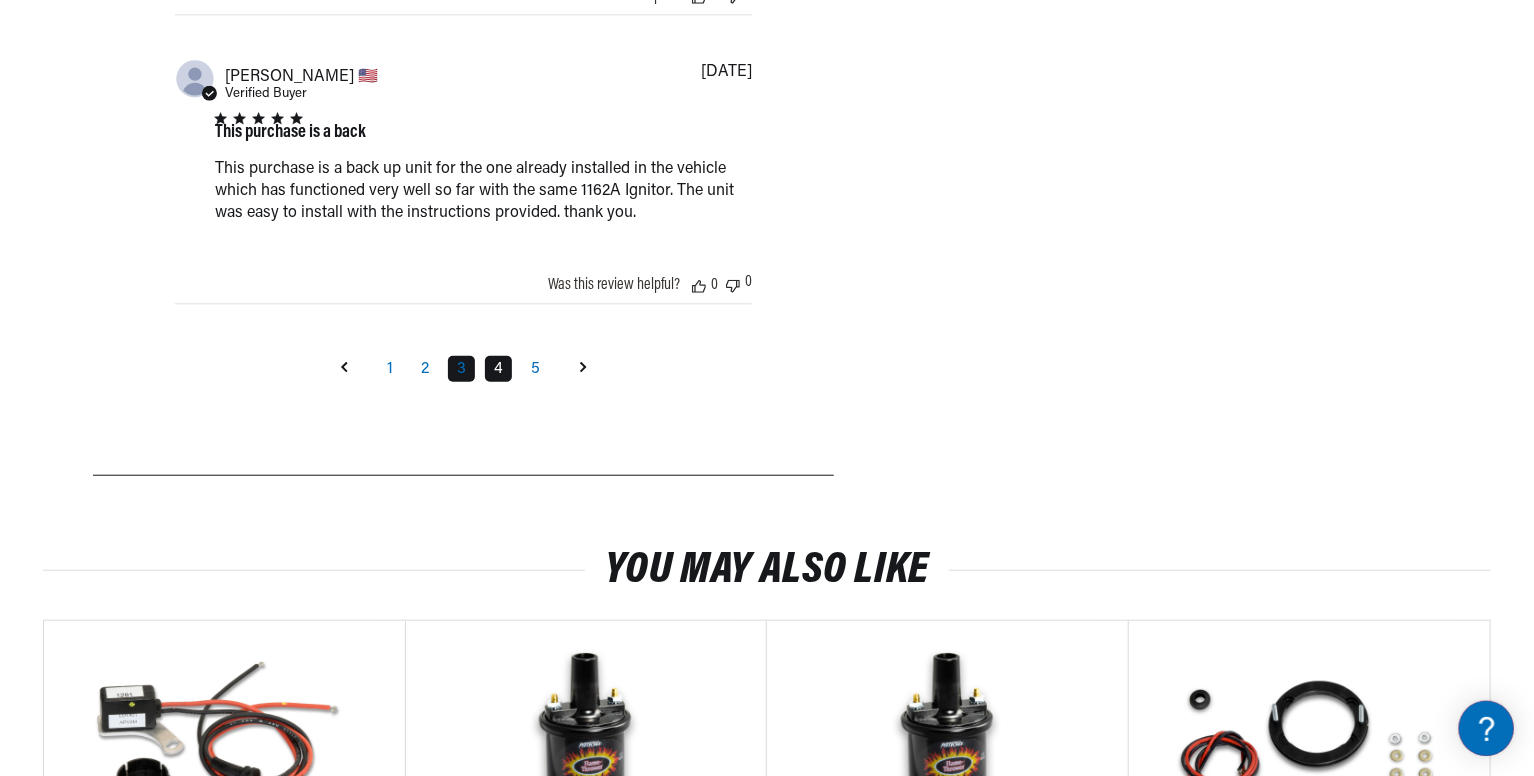 click on "4" at bounding box center [498, 369] 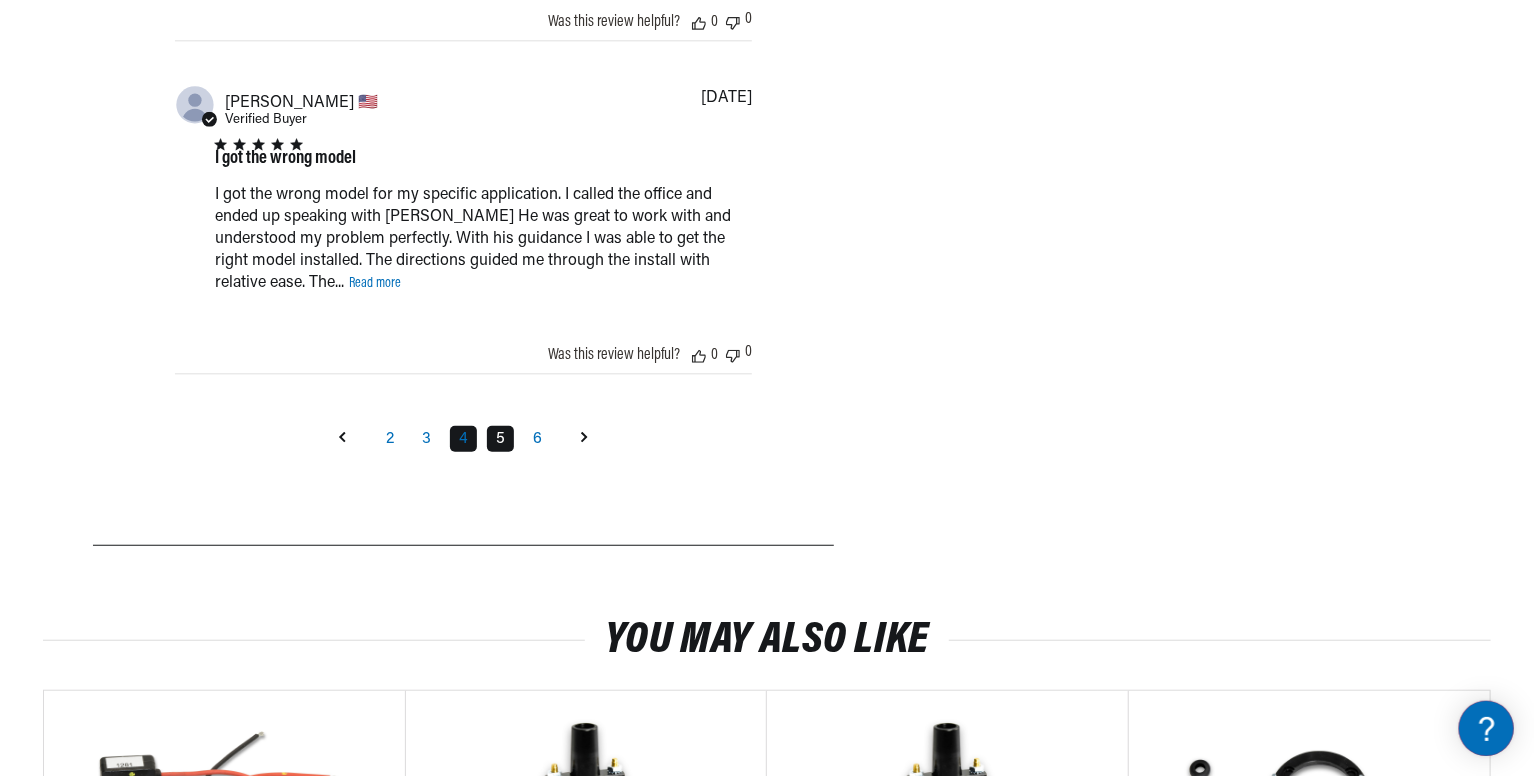 click on "5" at bounding box center [500, 439] 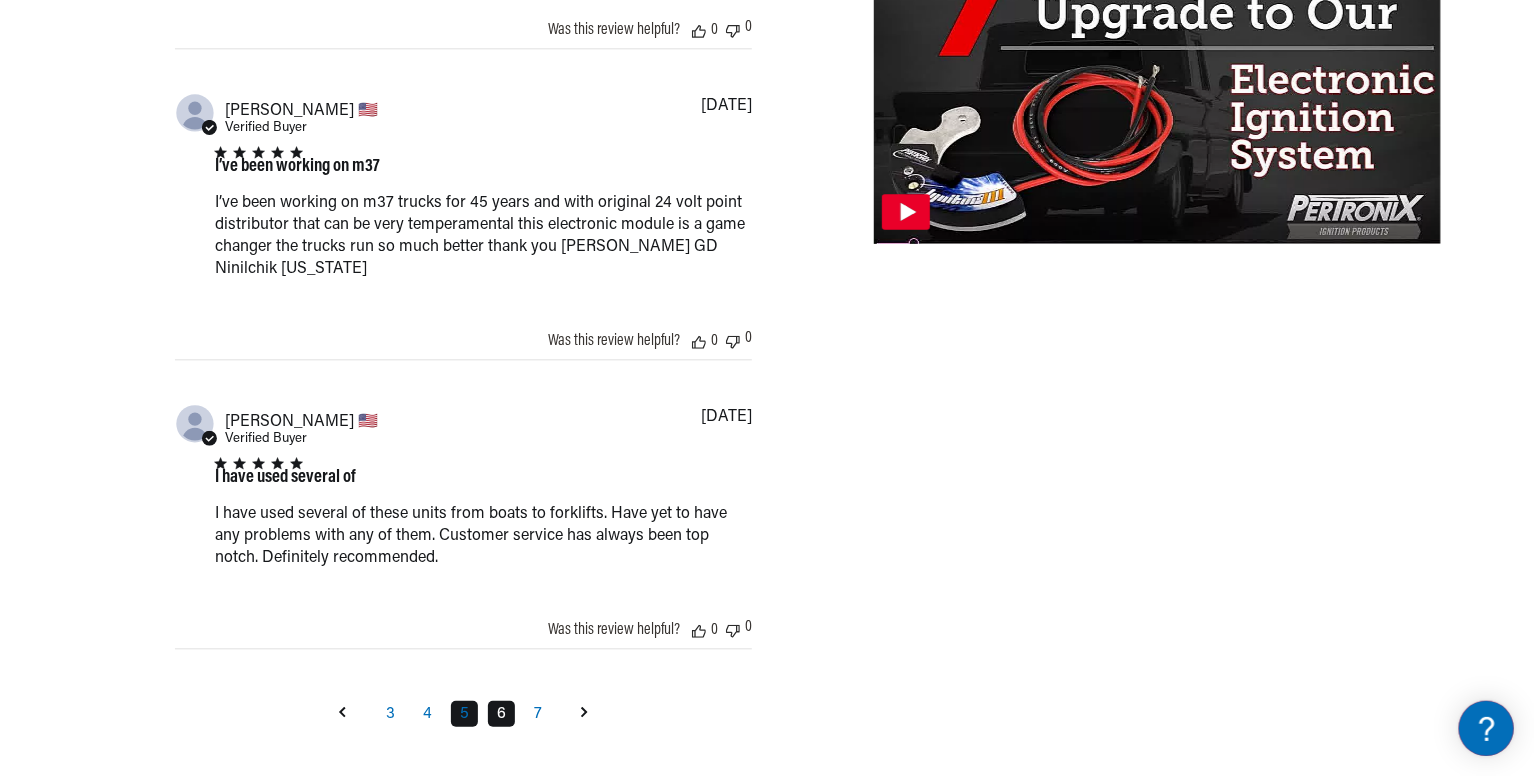 click on "6" at bounding box center (501, 714) 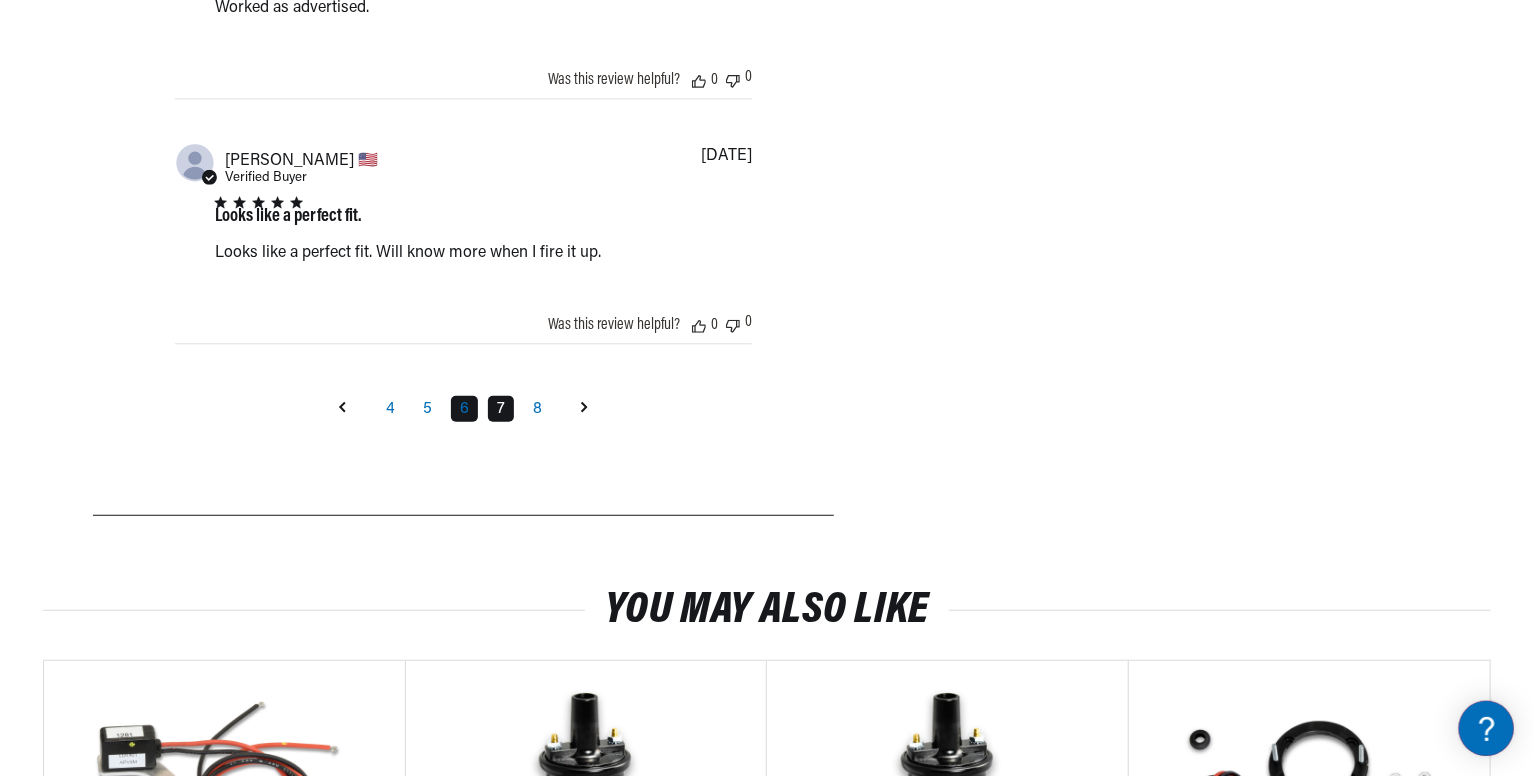 click on "7" at bounding box center [501, 409] 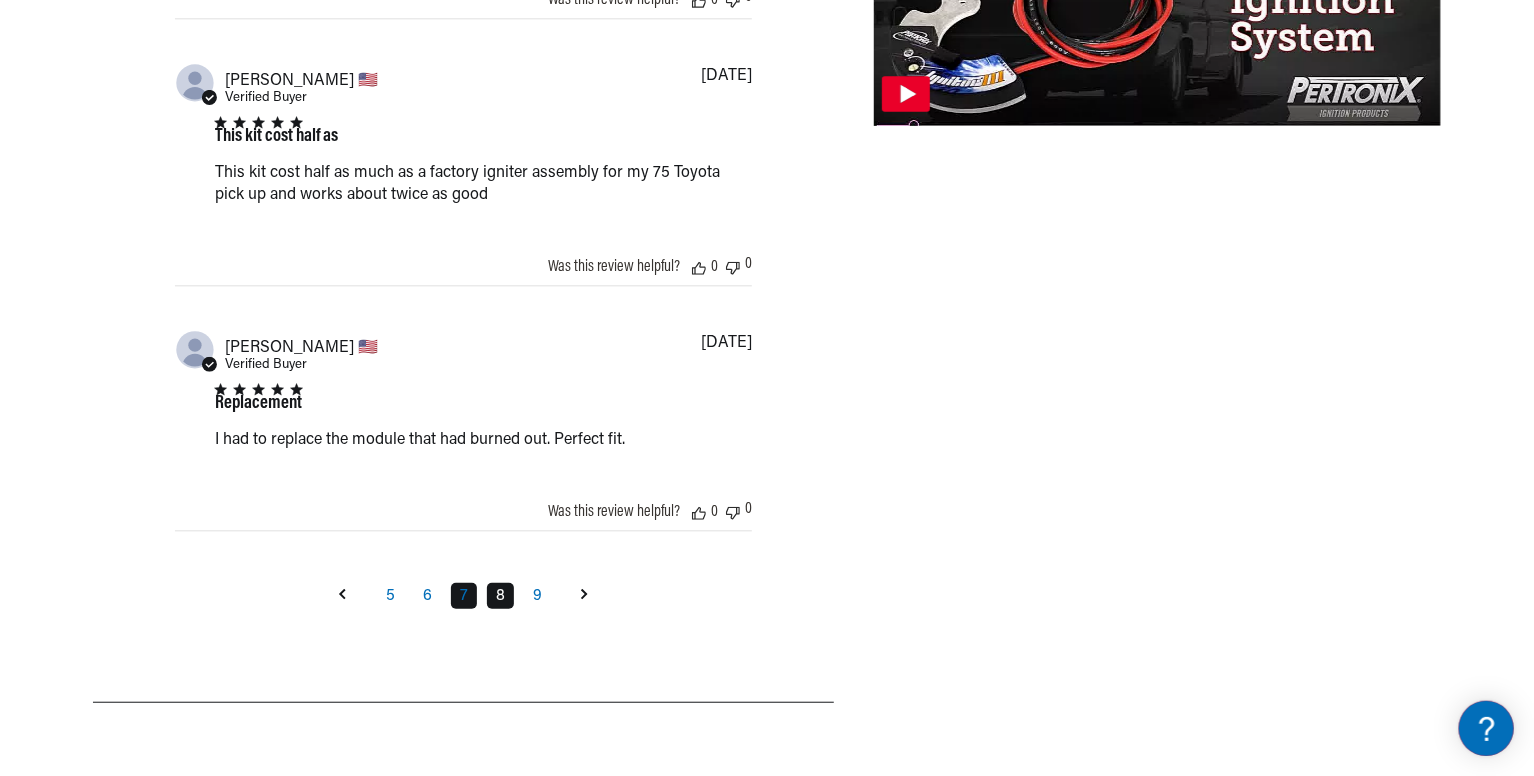 click on "8" at bounding box center (500, 596) 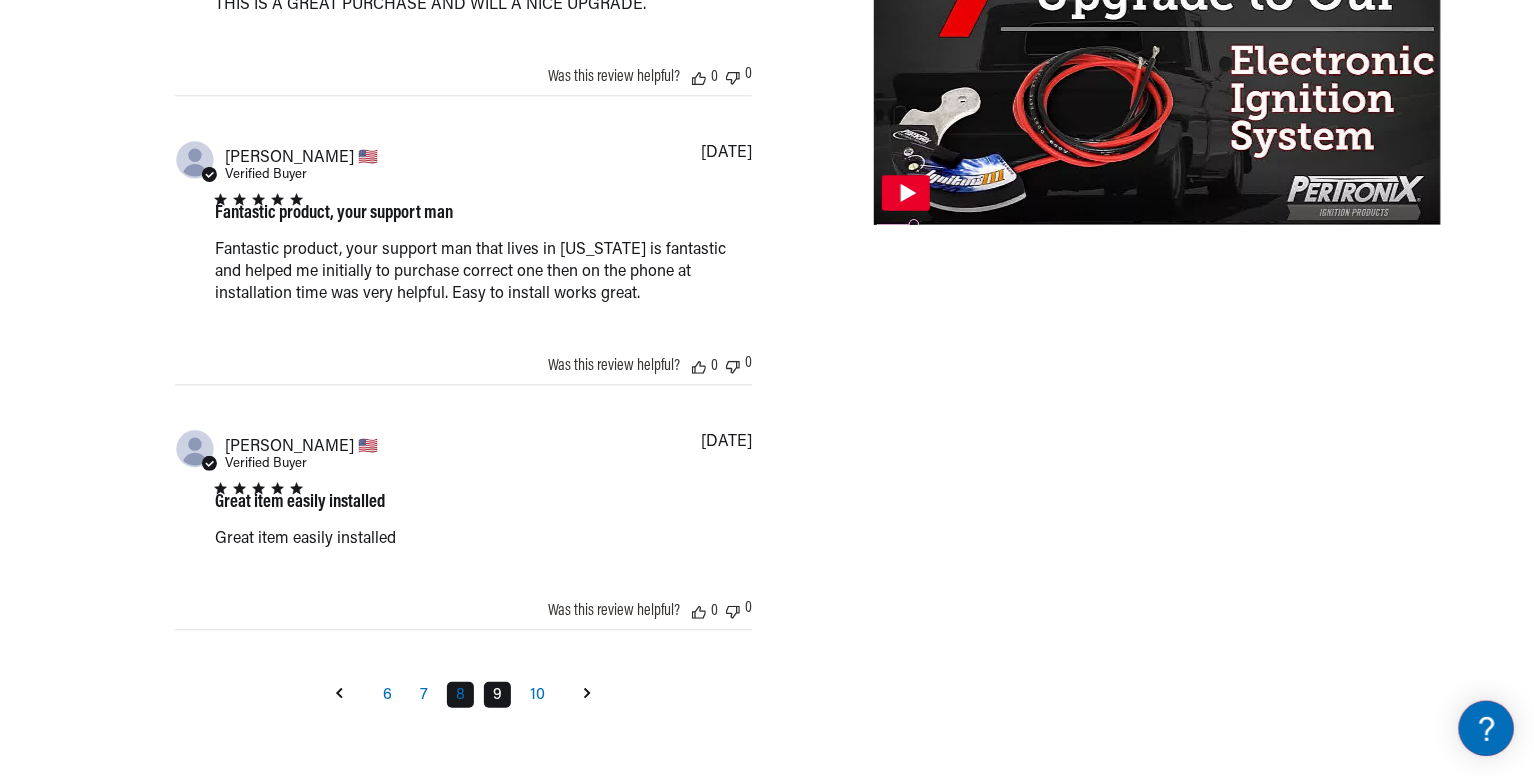click on "9" at bounding box center (497, 695) 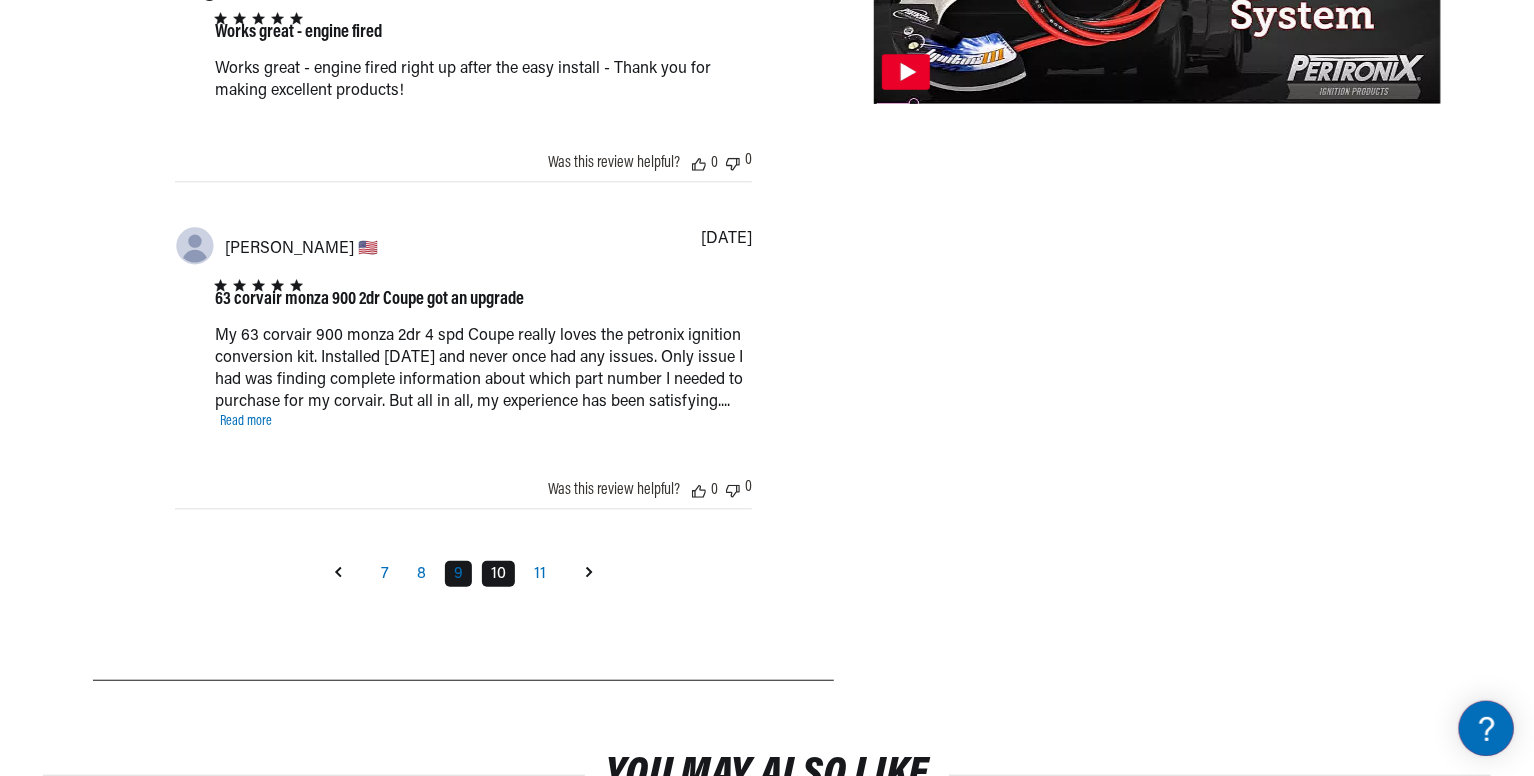 click on "10" at bounding box center (498, 574) 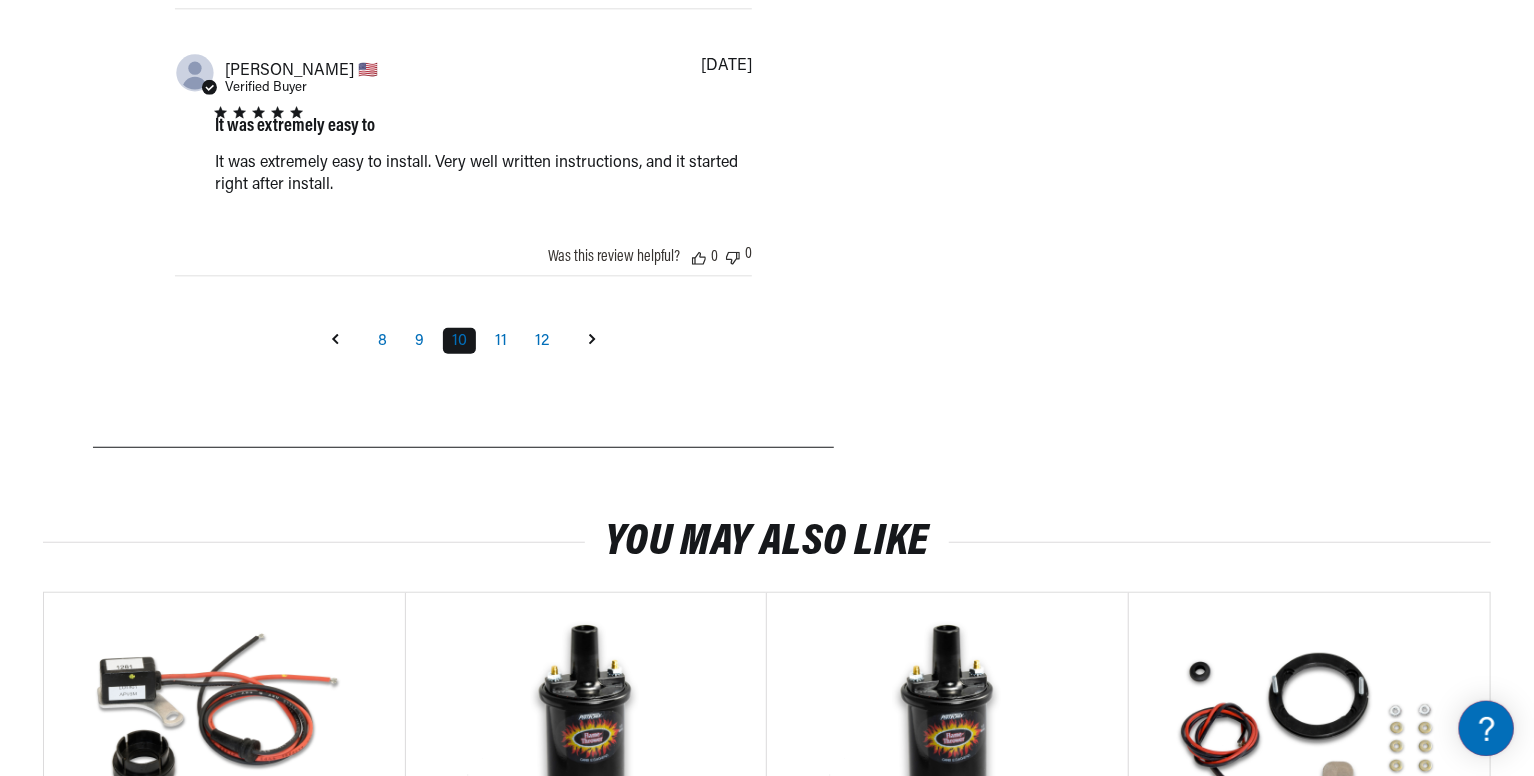 click at bounding box center [592, 341] 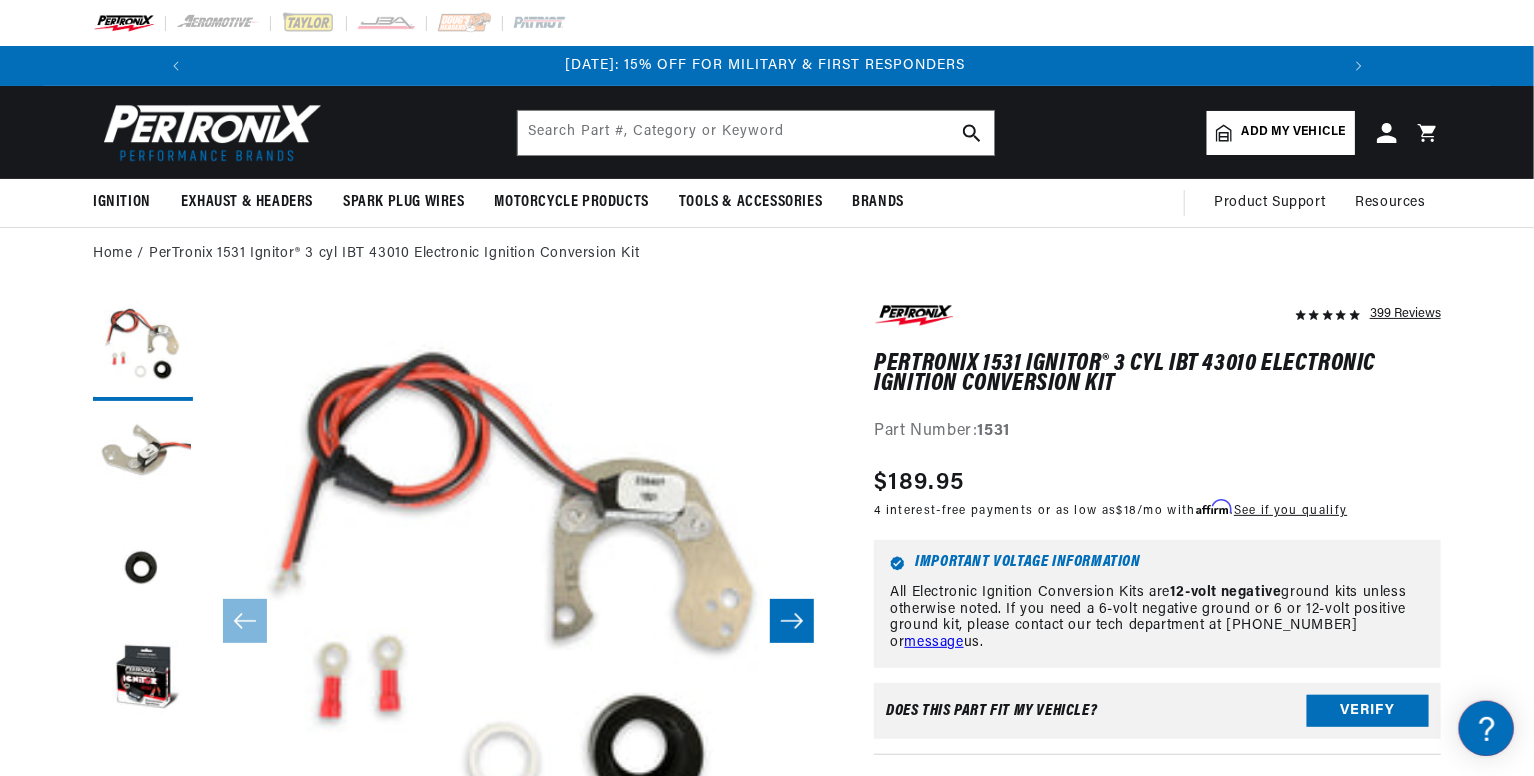 scroll, scrollTop: 0, scrollLeft: 0, axis: both 